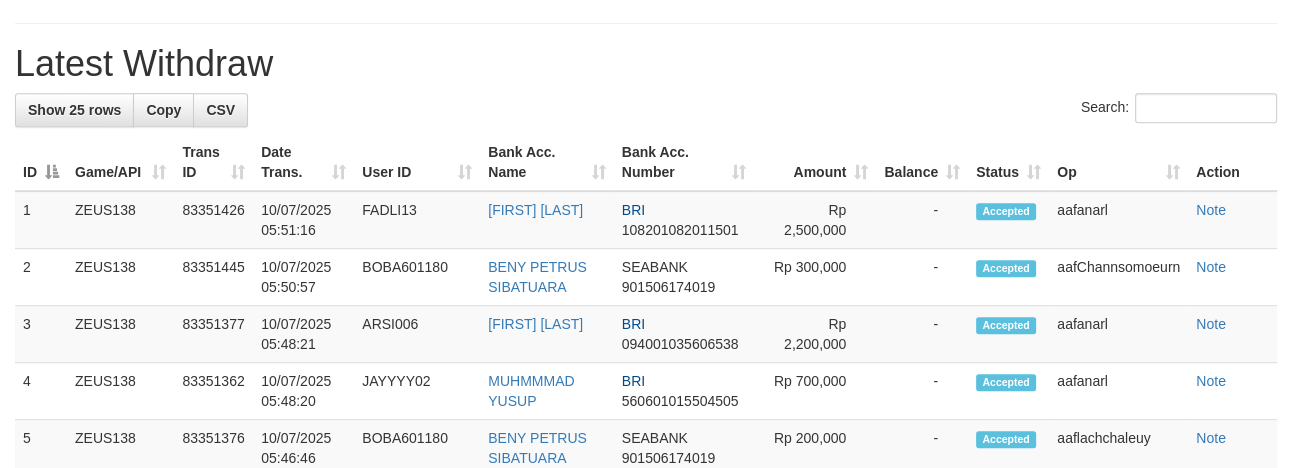 scroll, scrollTop: 845, scrollLeft: 0, axis: vertical 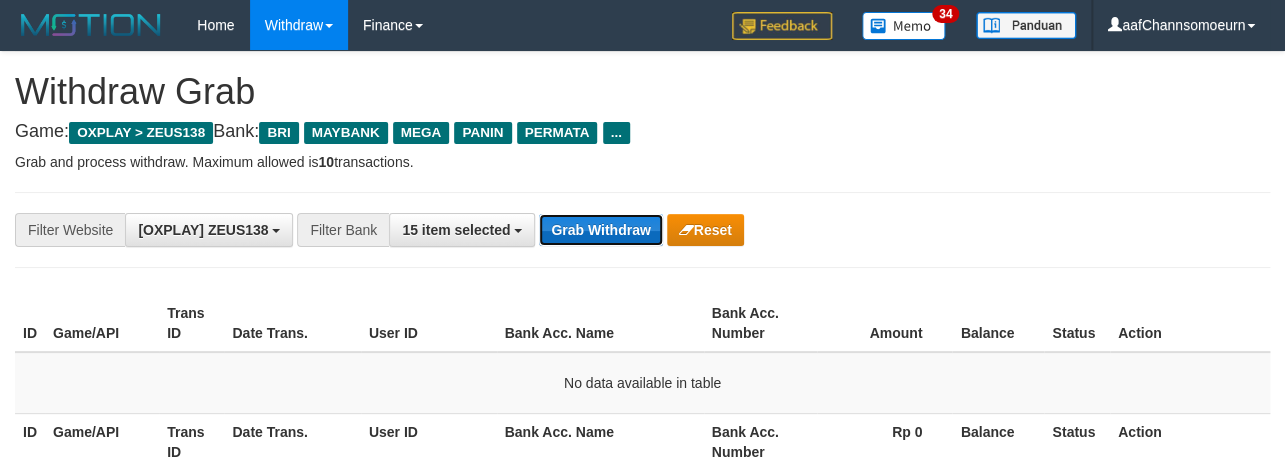 click on "Grab Withdraw" at bounding box center [600, 230] 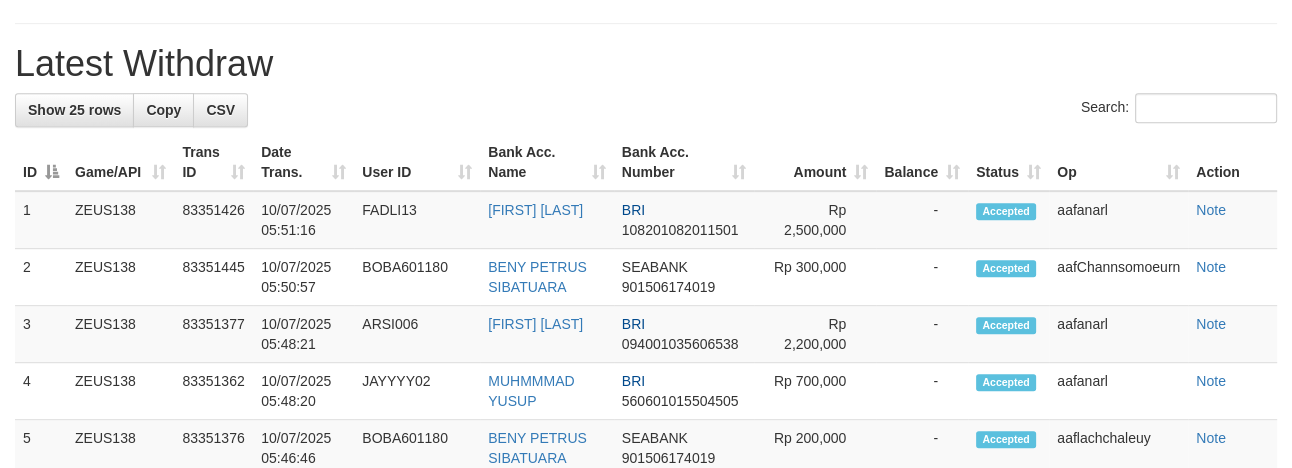scroll, scrollTop: 845, scrollLeft: 0, axis: vertical 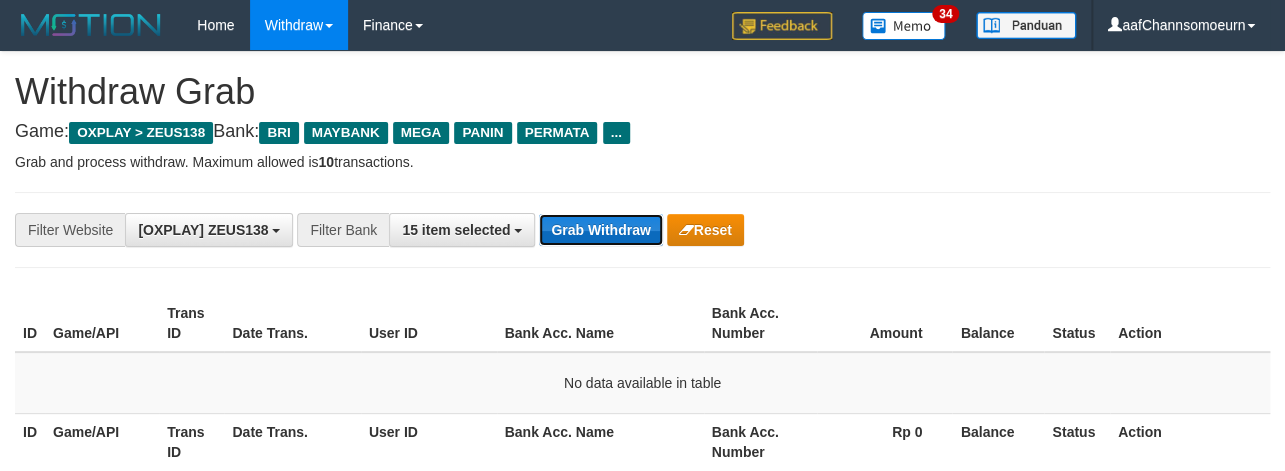 click on "Grab Withdraw" at bounding box center (600, 230) 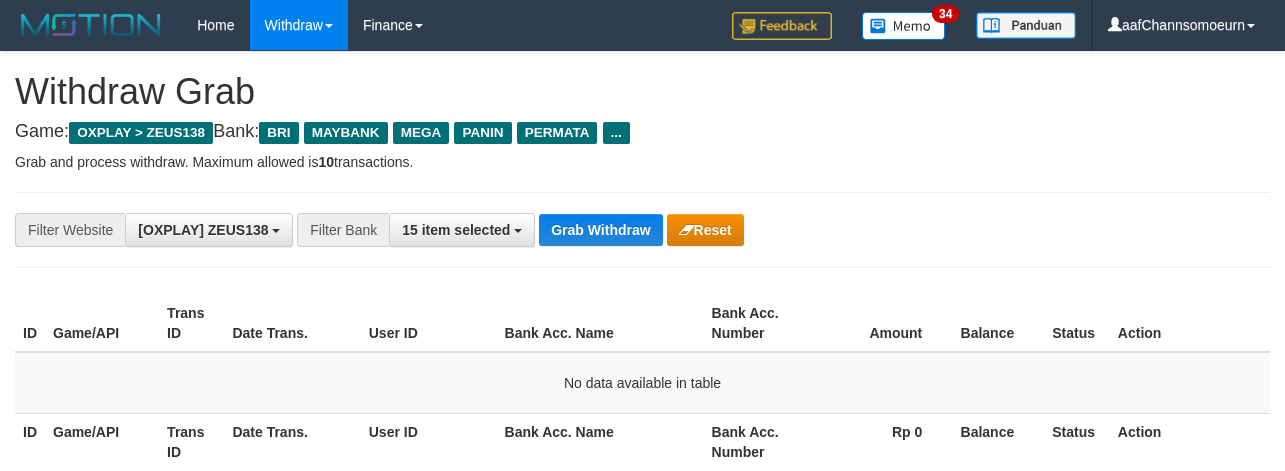 scroll, scrollTop: 0, scrollLeft: 0, axis: both 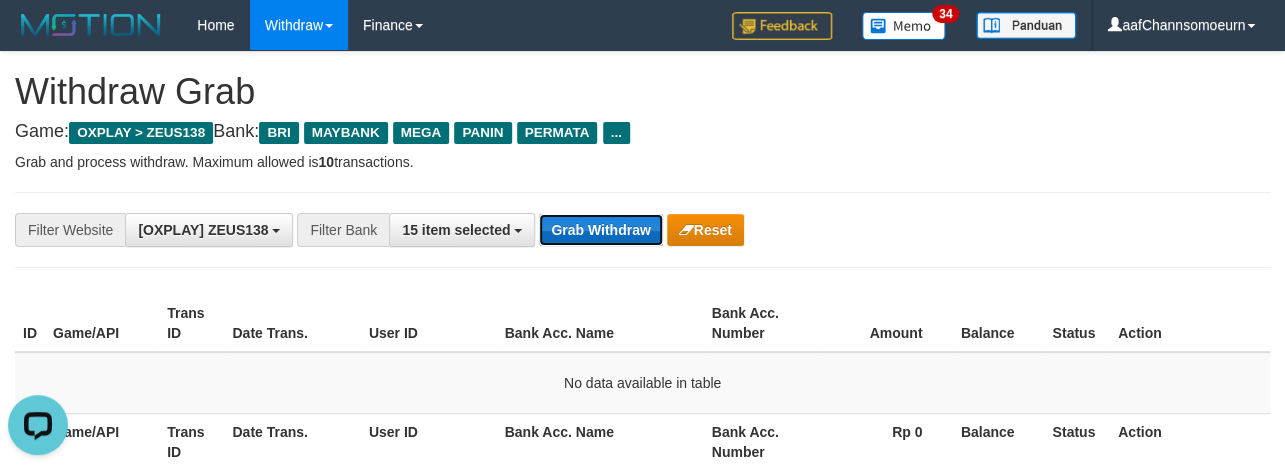 click on "Grab Withdraw" at bounding box center (600, 230) 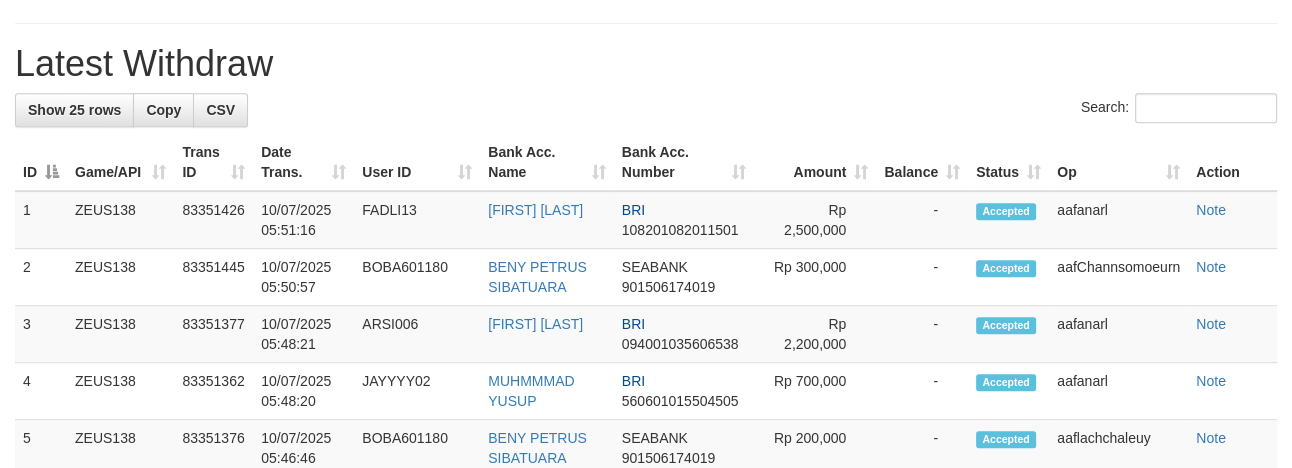 scroll, scrollTop: 845, scrollLeft: 0, axis: vertical 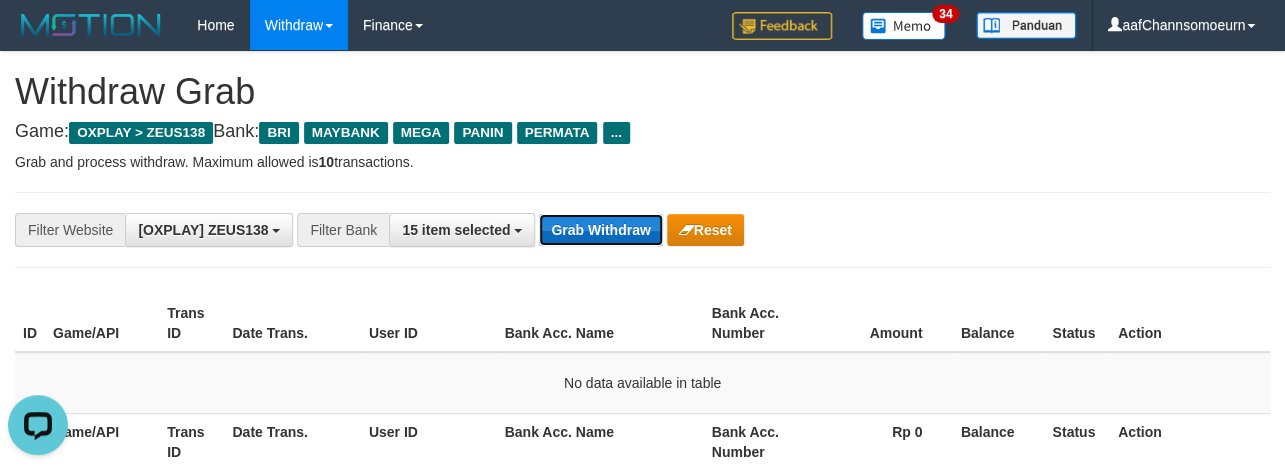 click on "Grab Withdraw" at bounding box center [600, 230] 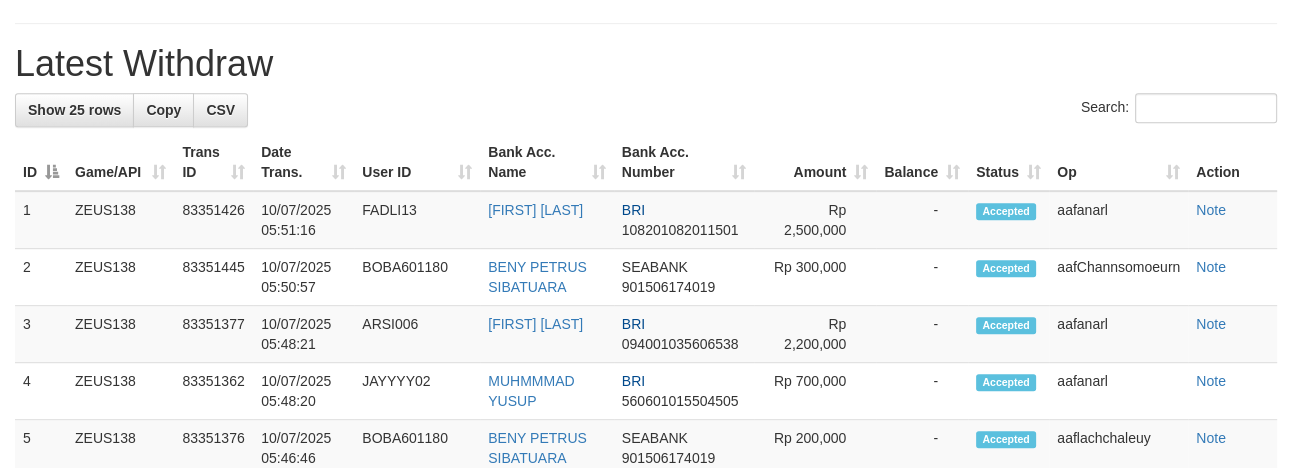 scroll, scrollTop: 845, scrollLeft: 0, axis: vertical 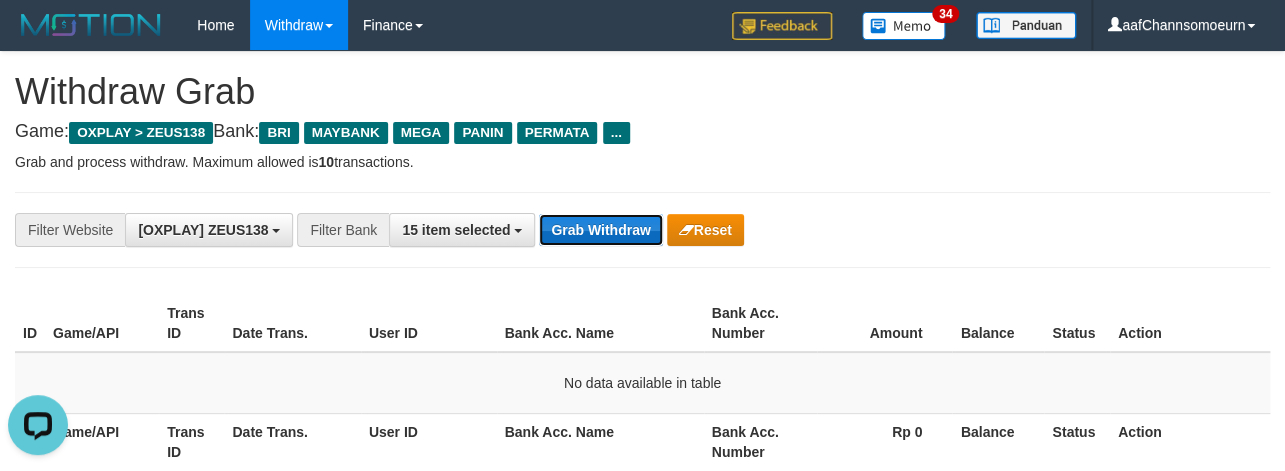 click on "Grab Withdraw" at bounding box center [600, 230] 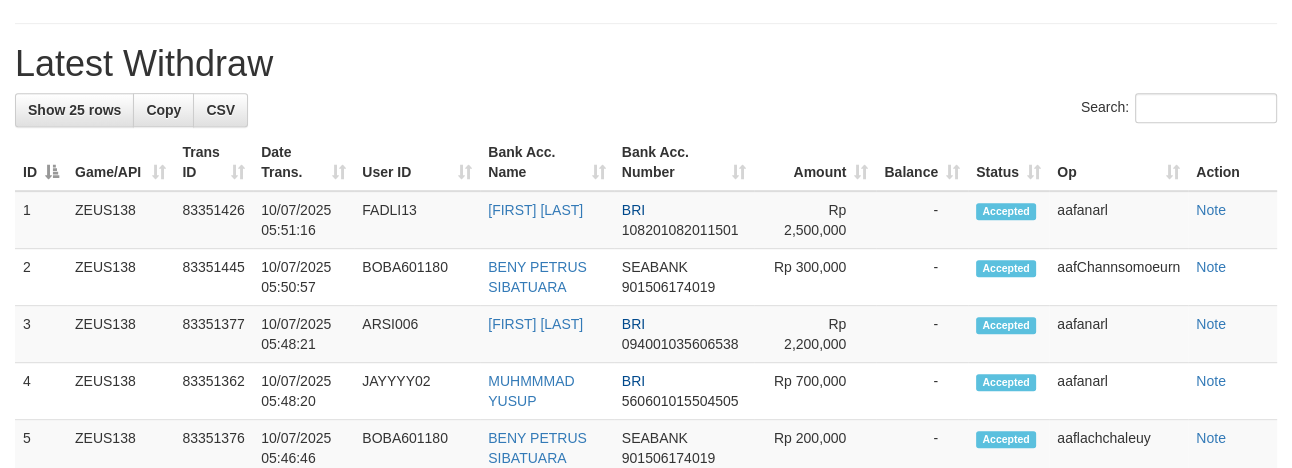 scroll, scrollTop: 845, scrollLeft: 0, axis: vertical 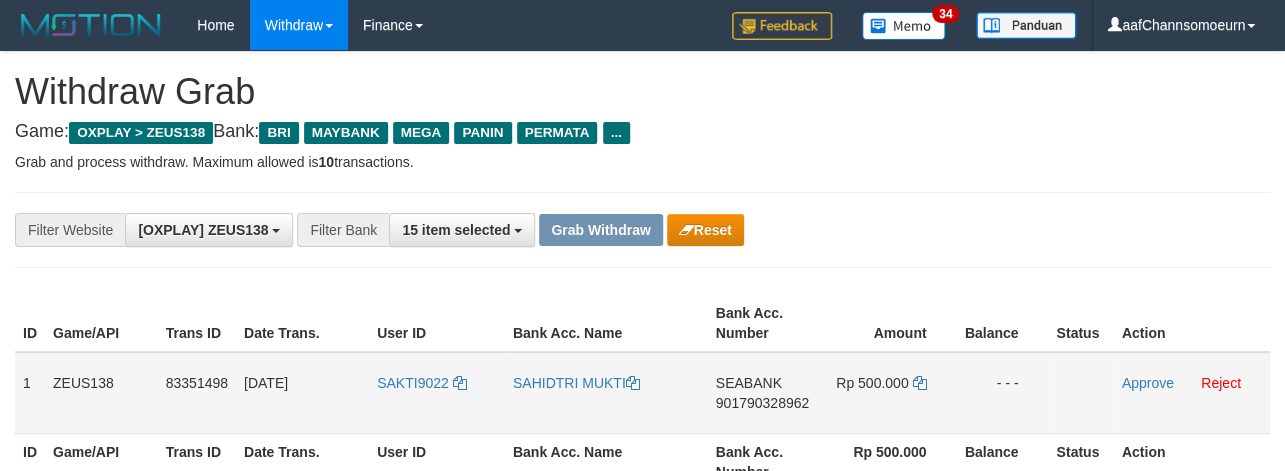 click on "SAKTI9022" at bounding box center (437, 393) 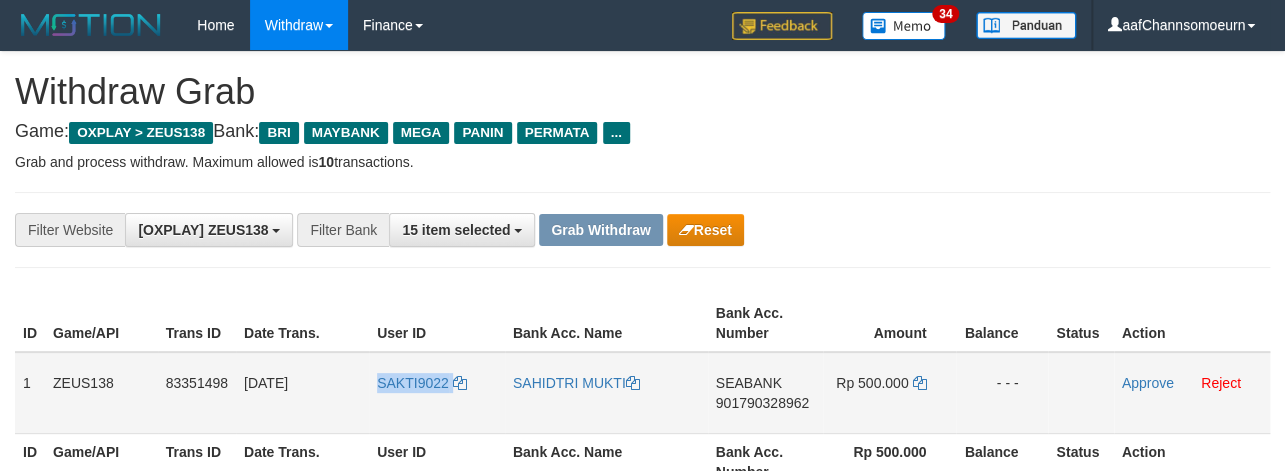 click on "SAKTI9022" at bounding box center (437, 393) 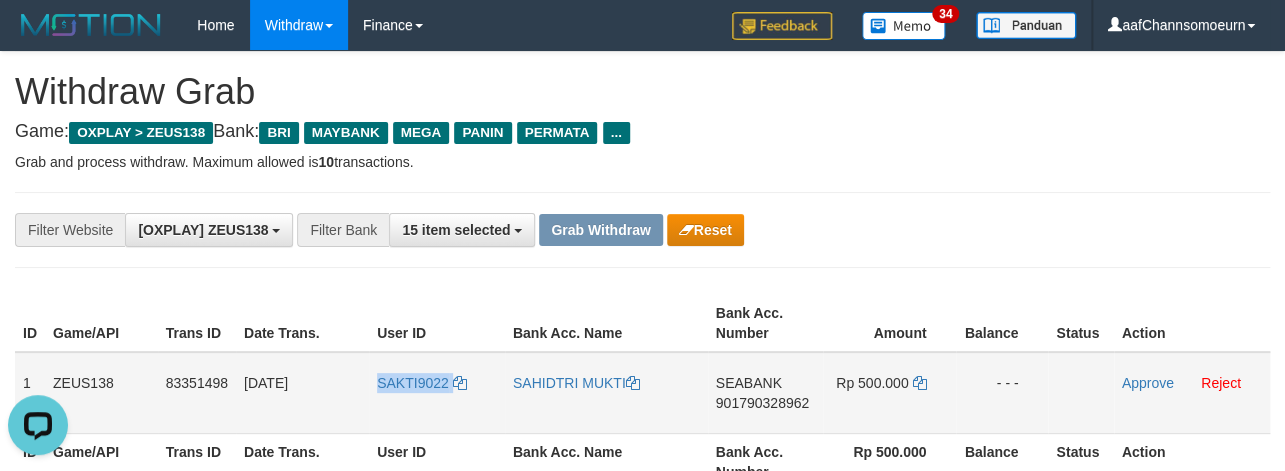 scroll, scrollTop: 0, scrollLeft: 0, axis: both 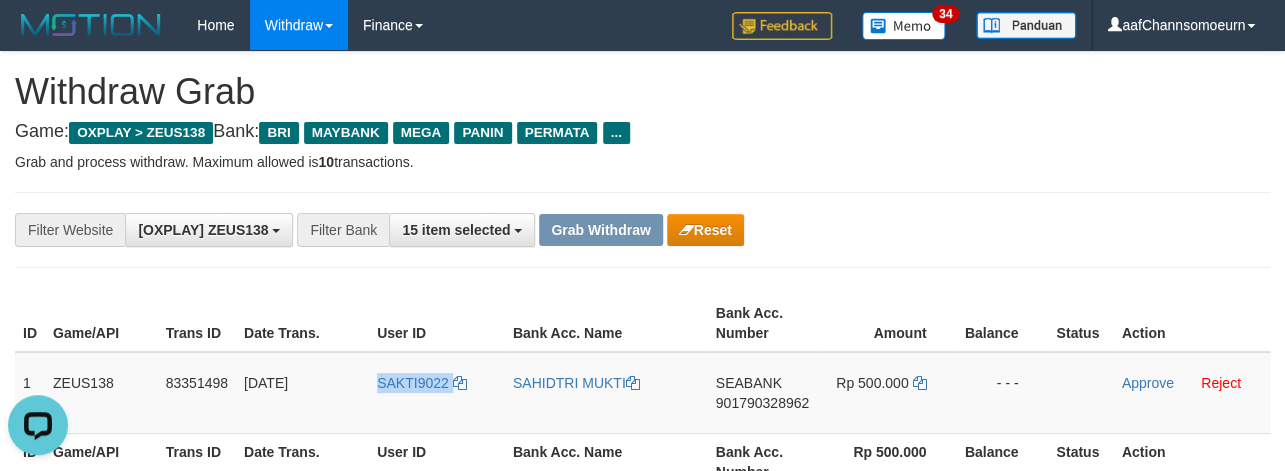 copy on "SAKTI9022" 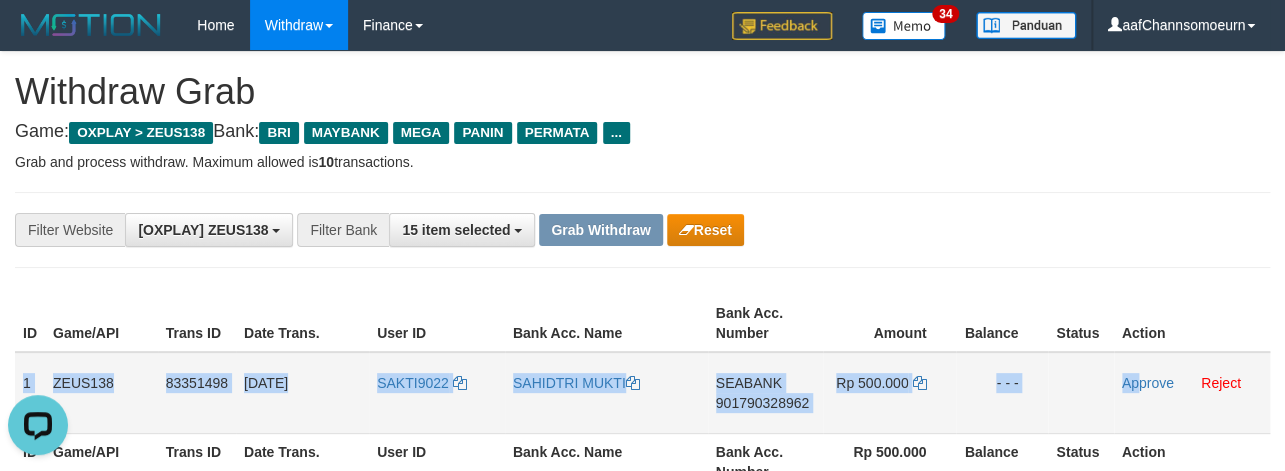 drag, startPoint x: 20, startPoint y: 369, endPoint x: 1140, endPoint y: 413, distance: 1120.8639 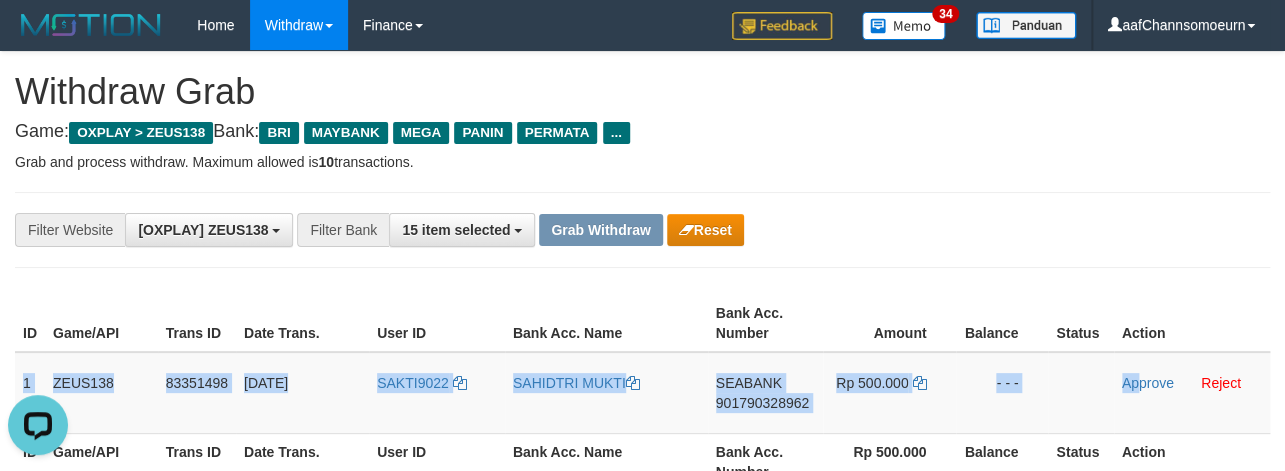 copy on "1
ZEUS138
83351498
10/07/2025 05:54:44
SAKTI9022
SAHIDTRI MUKTI
SEABANK
901790328962
Rp 500.000
- - -
Ap" 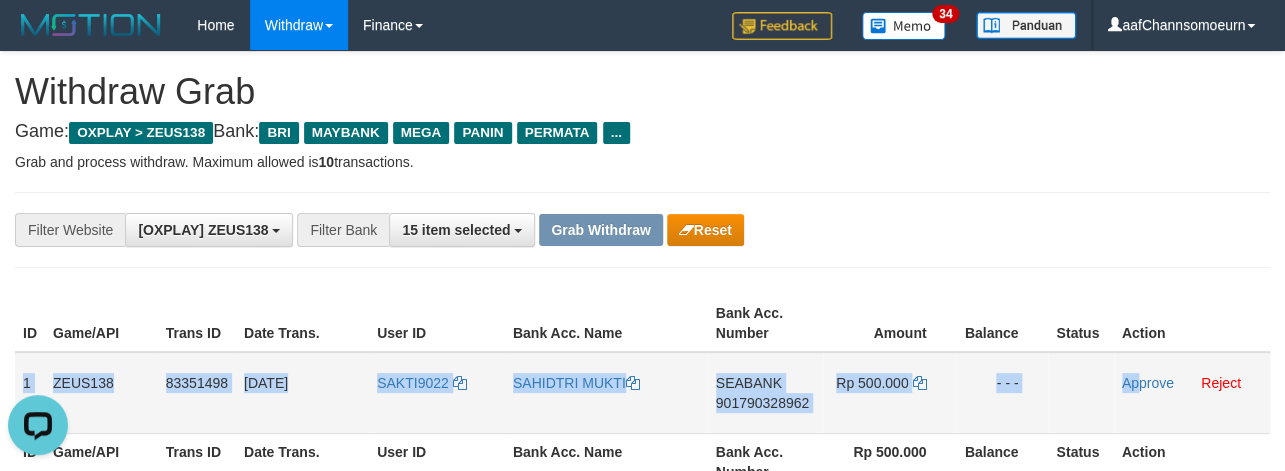 click on "SEABANK" at bounding box center (749, 383) 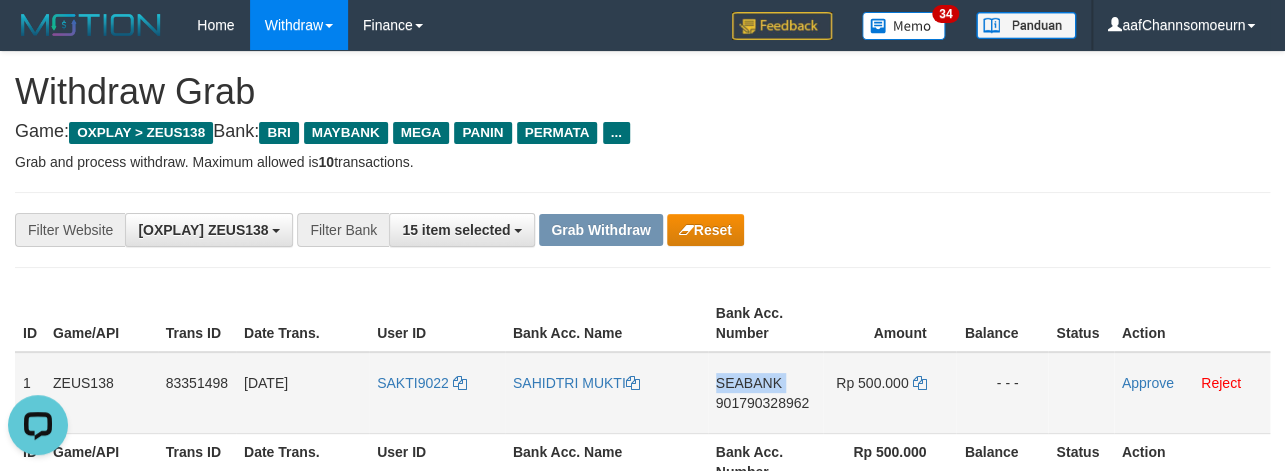 click on "SEABANK" at bounding box center (749, 383) 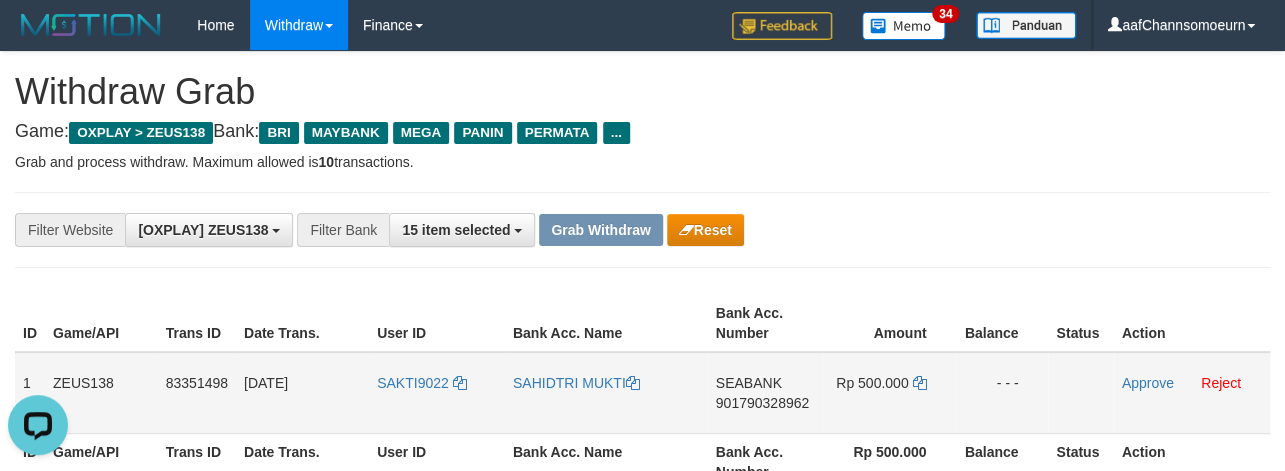 click on "901790328962" at bounding box center [762, 403] 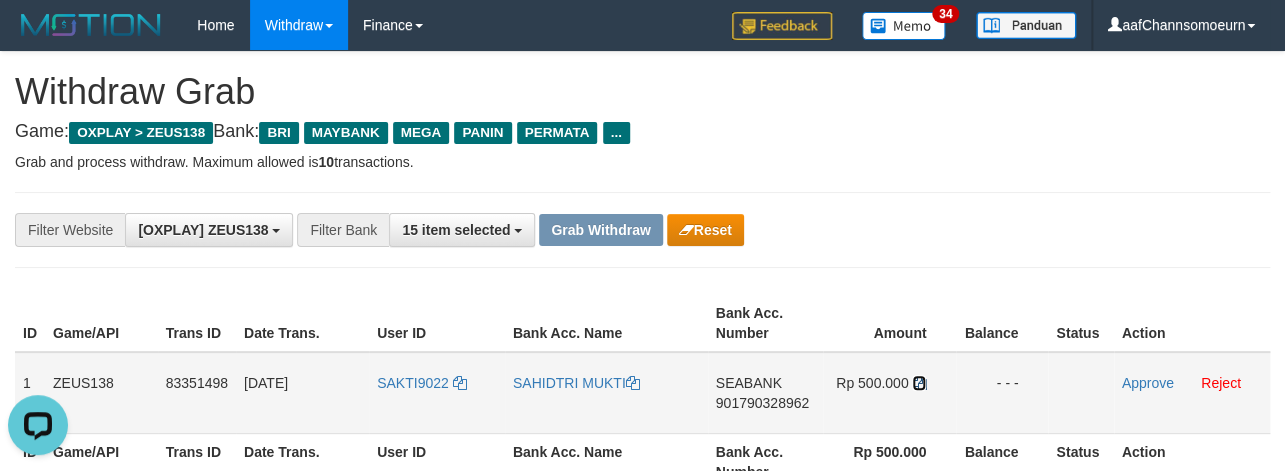 click at bounding box center [633, 383] 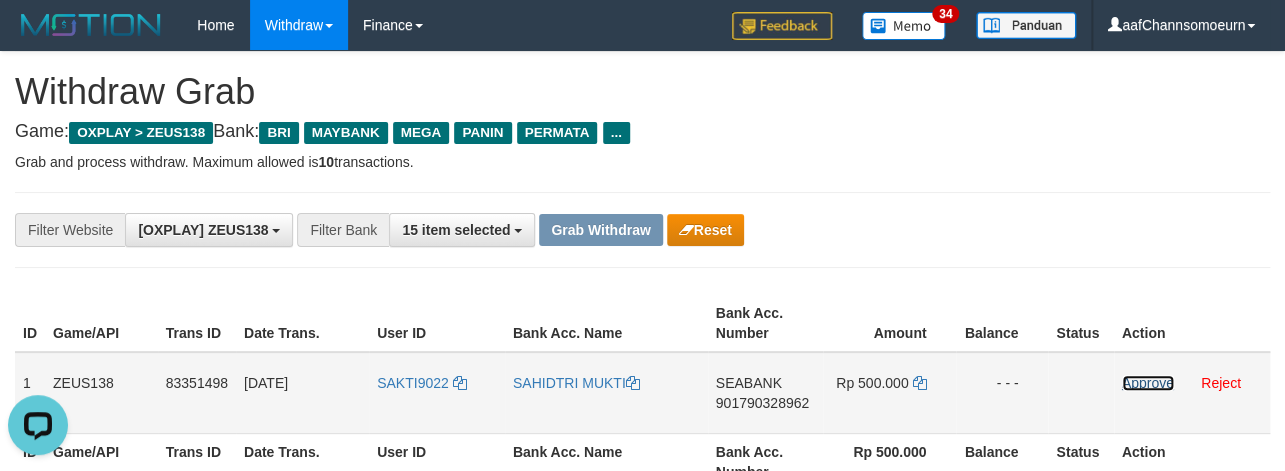 click on "Approve" at bounding box center [1148, 383] 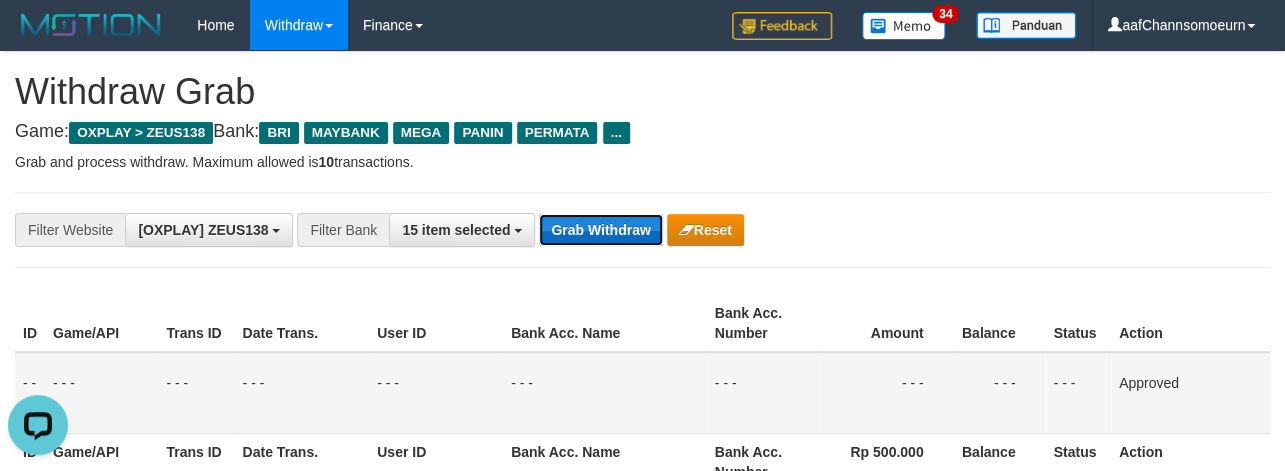 click on "Grab Withdraw" at bounding box center (600, 230) 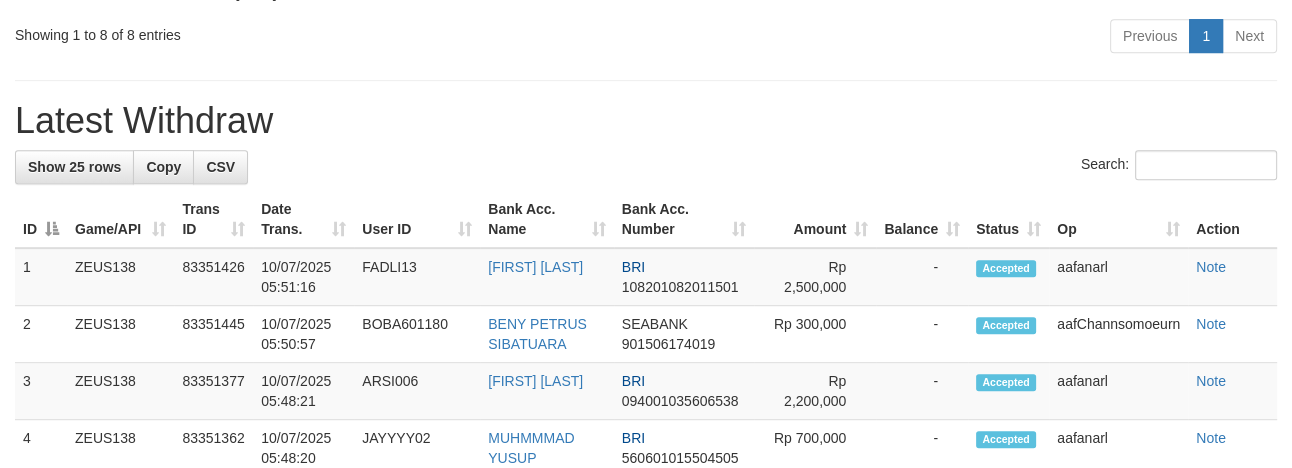 scroll, scrollTop: 845, scrollLeft: 0, axis: vertical 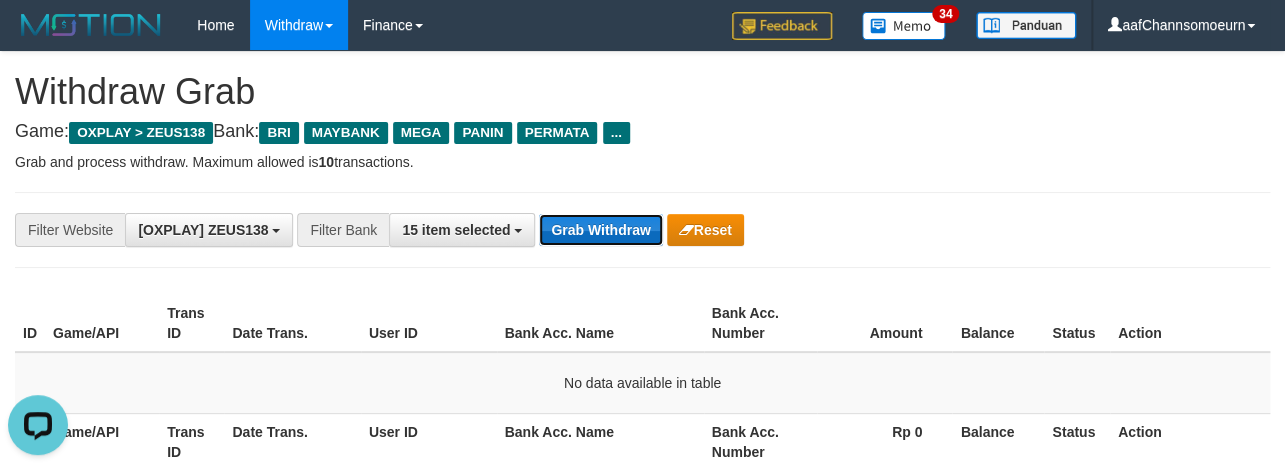 click on "Grab Withdraw" at bounding box center (600, 230) 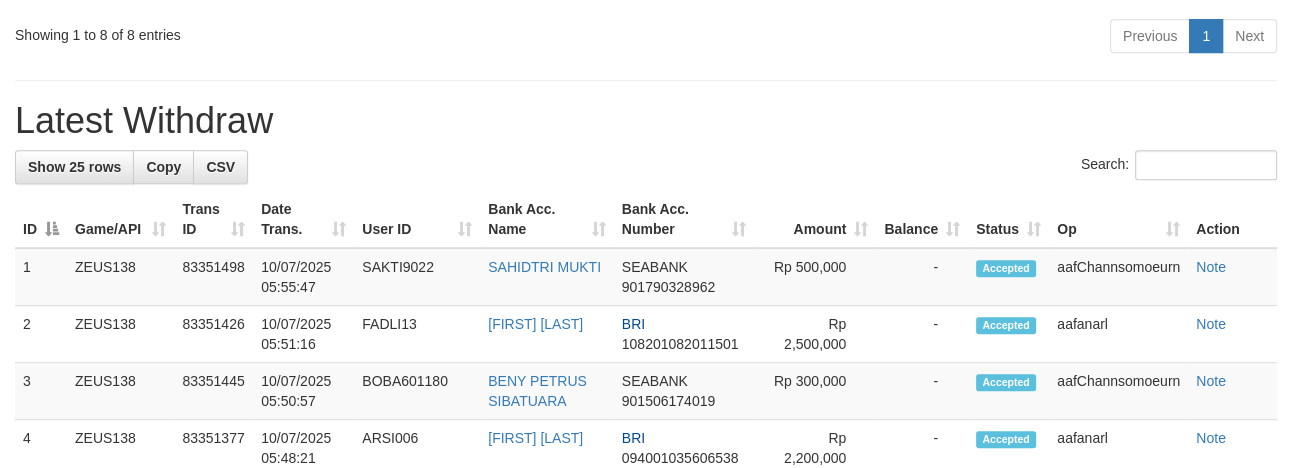 scroll, scrollTop: 845, scrollLeft: 0, axis: vertical 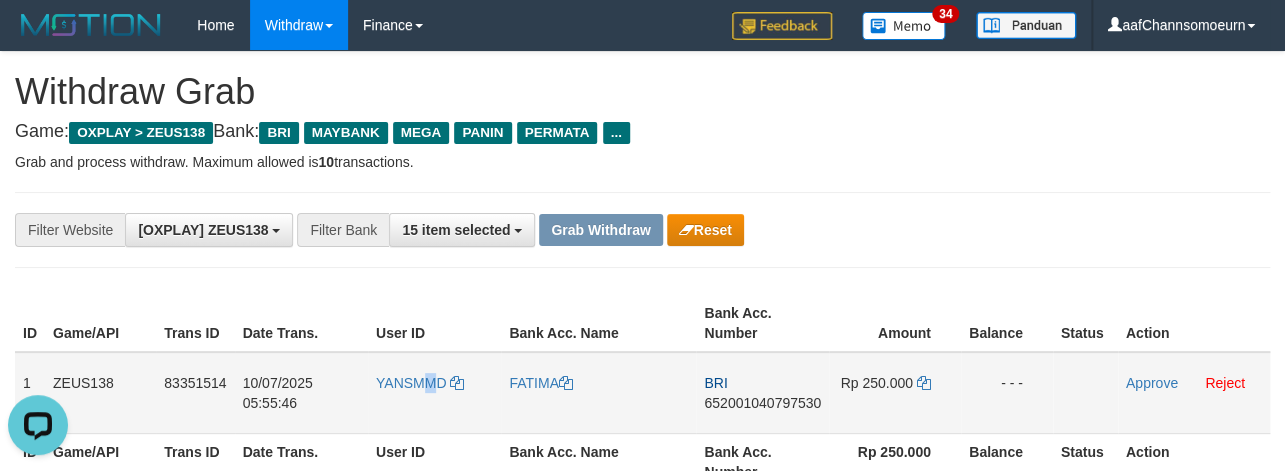 click on "YANSMMD" at bounding box center [434, 393] 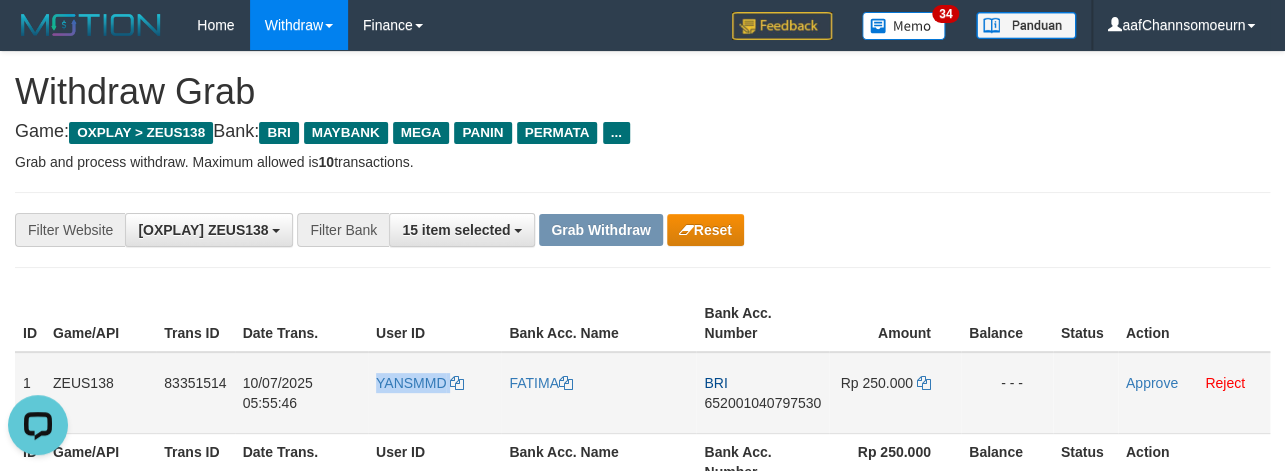 click on "YANSMMD" at bounding box center [434, 393] 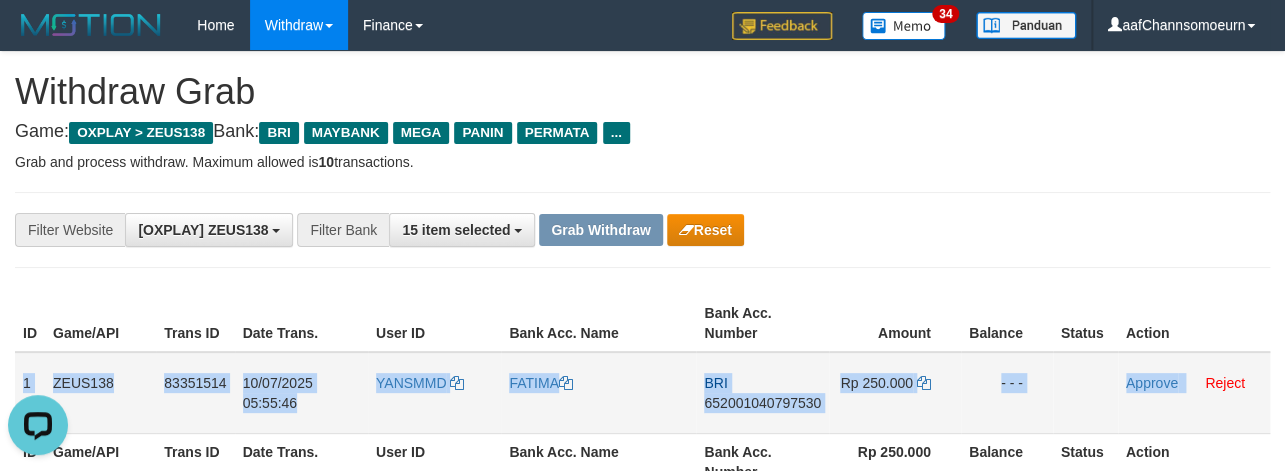 drag, startPoint x: 20, startPoint y: 364, endPoint x: 1183, endPoint y: 402, distance: 1163.6206 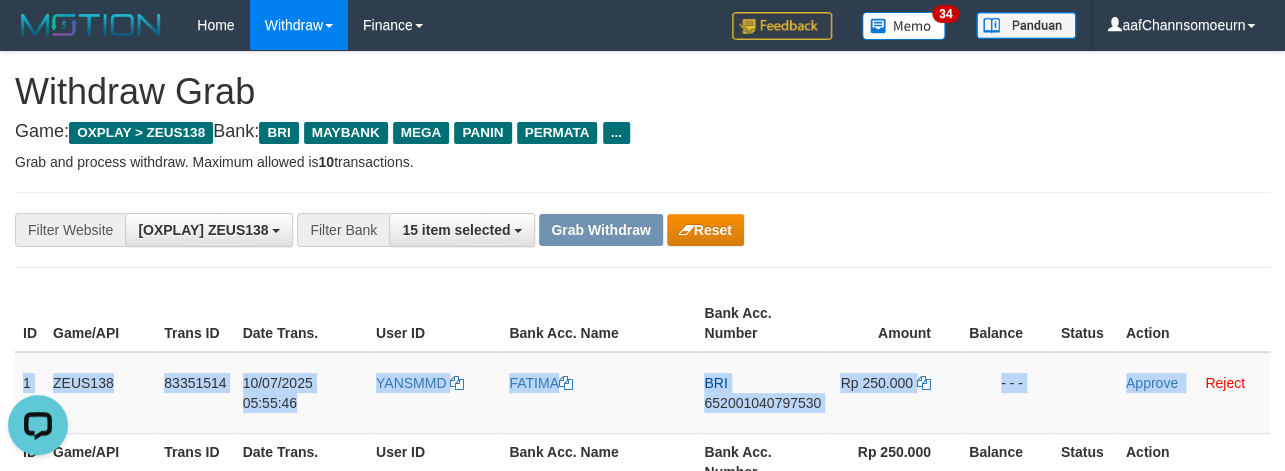 copy on "1
ZEUS138
83351514
10/07/2025 05:55:46
YANSMMD
FATIMA
BRI
652001040797530
Rp 250.000
- - -
Approve" 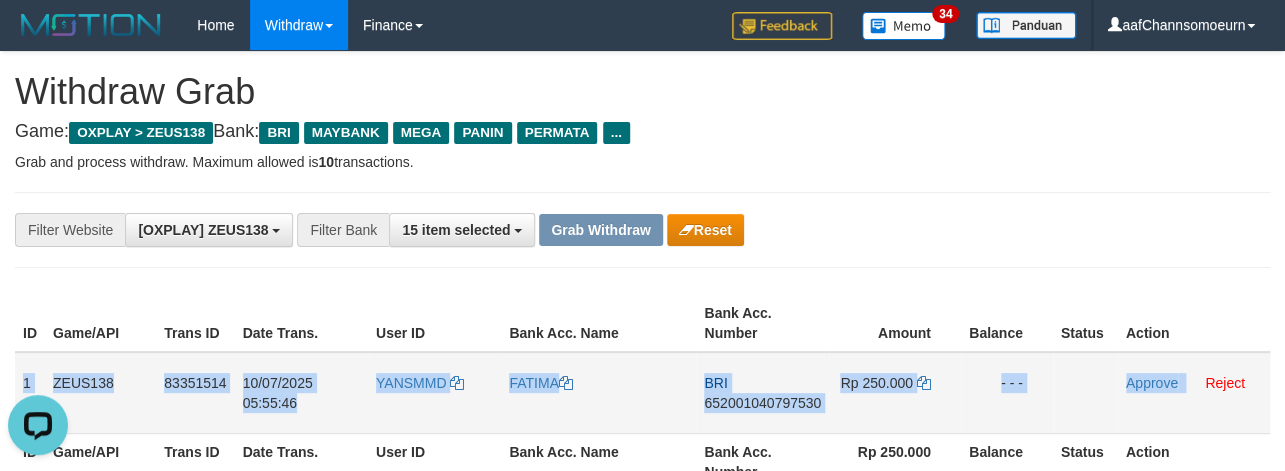 click on "652001040797530" at bounding box center [762, 403] 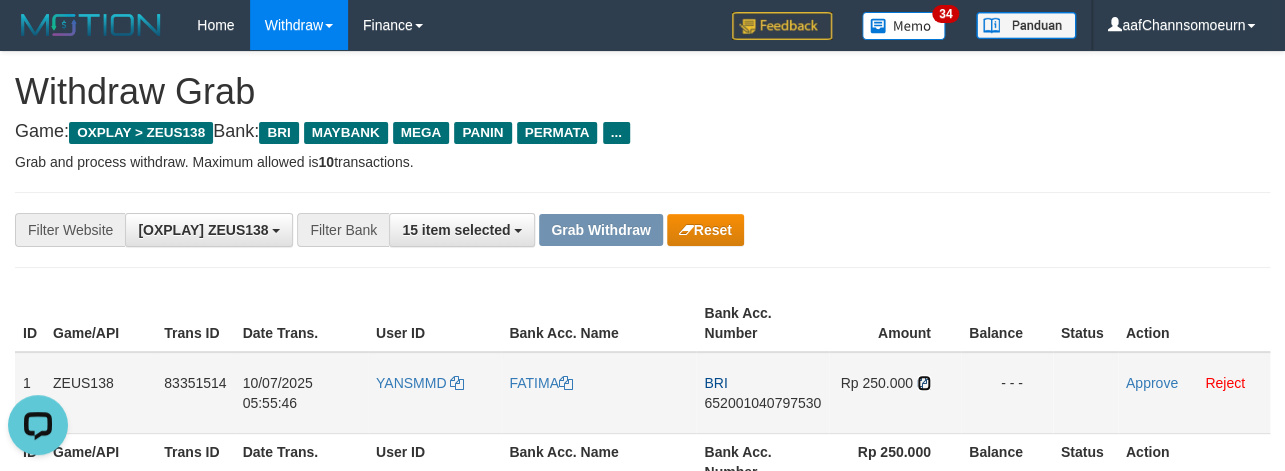 click at bounding box center [566, 383] 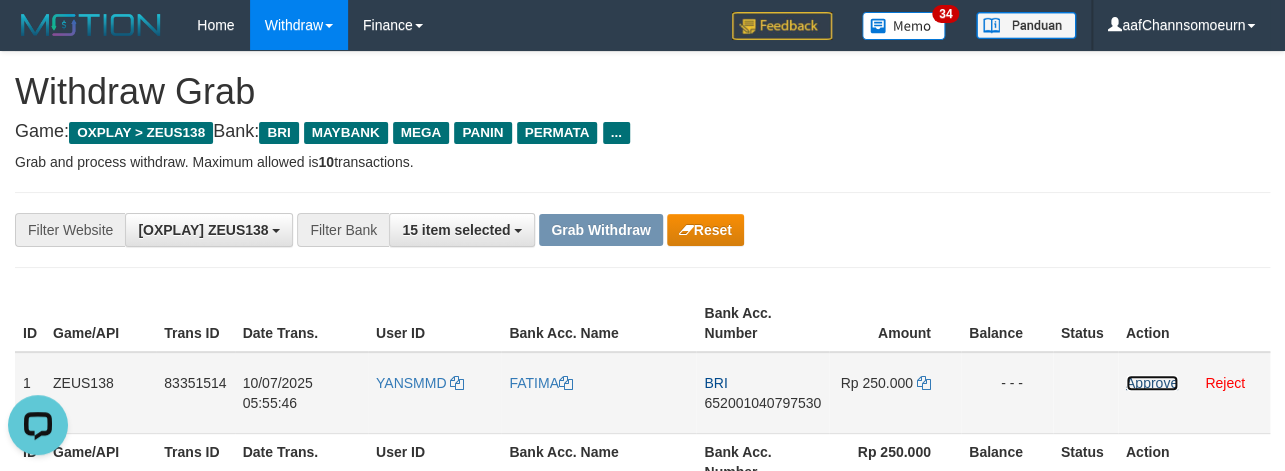 click on "Approve" at bounding box center [1152, 383] 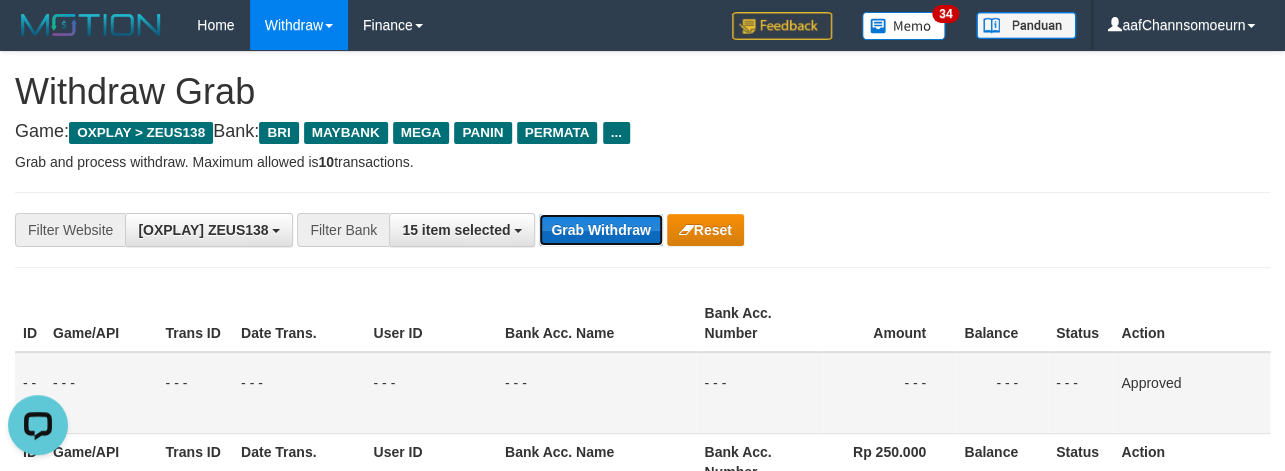 click on "Grab Withdraw" at bounding box center [600, 230] 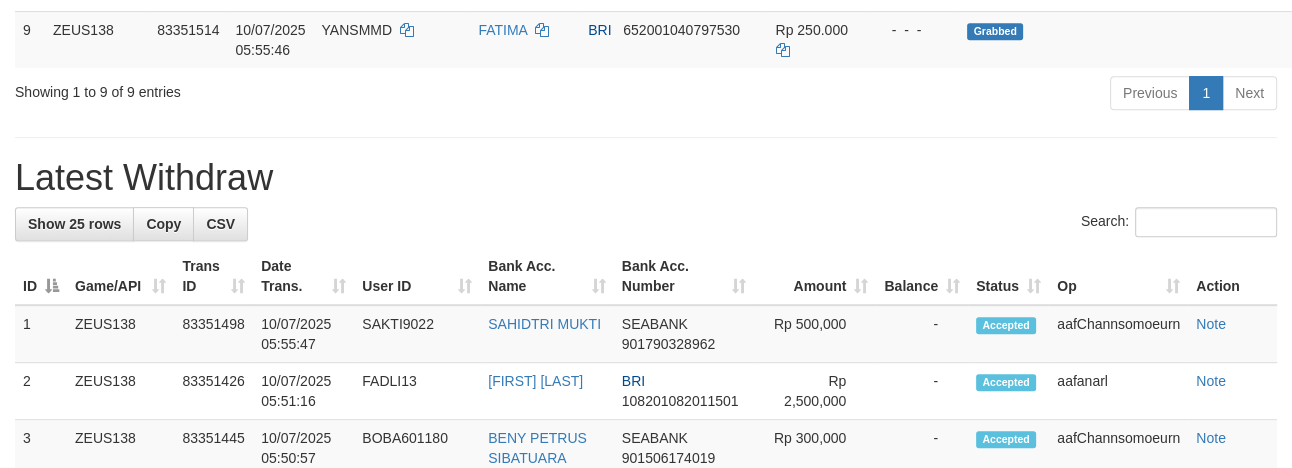 scroll, scrollTop: 845, scrollLeft: 0, axis: vertical 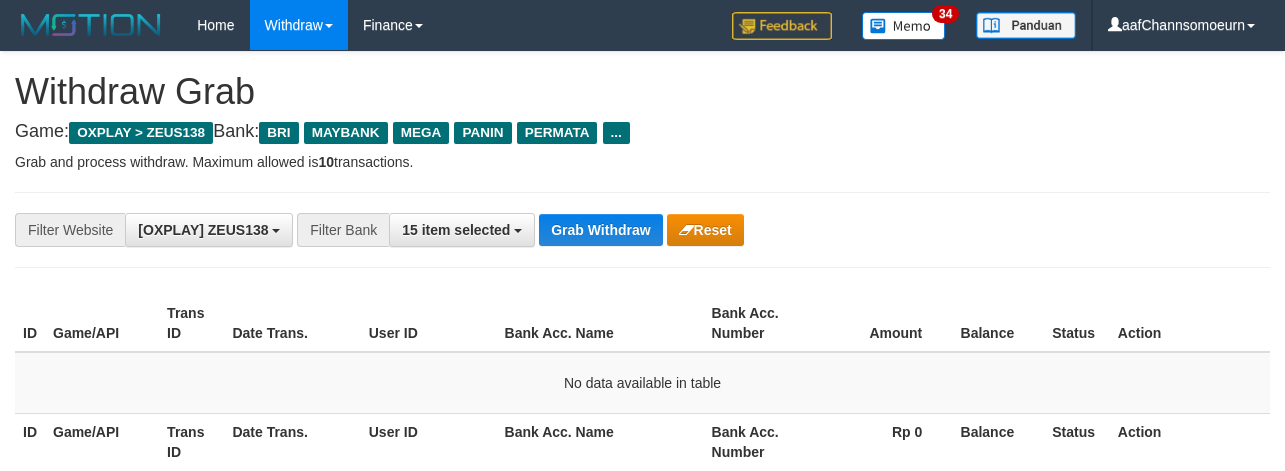click on "Grab Withdraw" at bounding box center [600, 230] 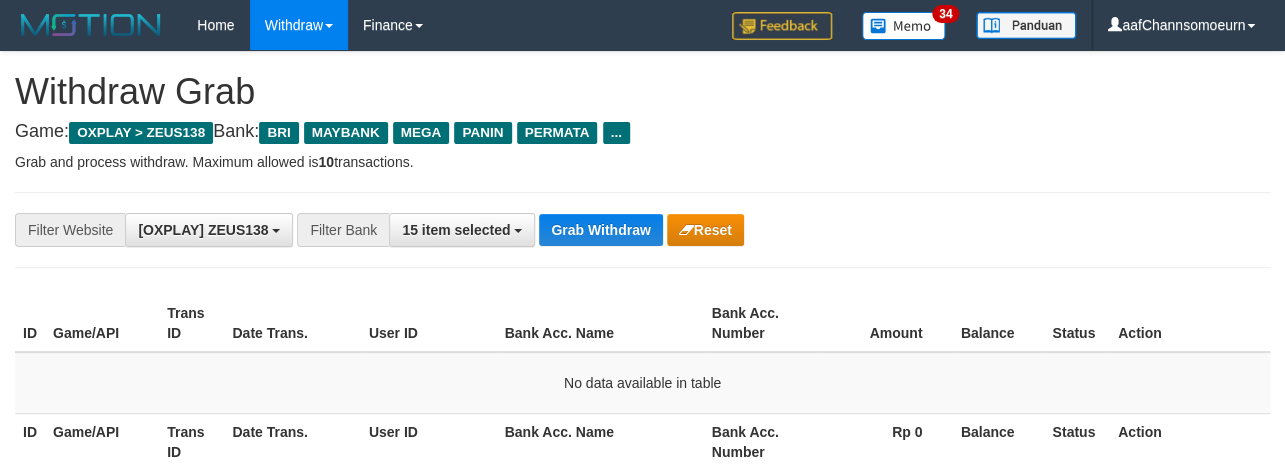click on "Grab Withdraw" at bounding box center [600, 230] 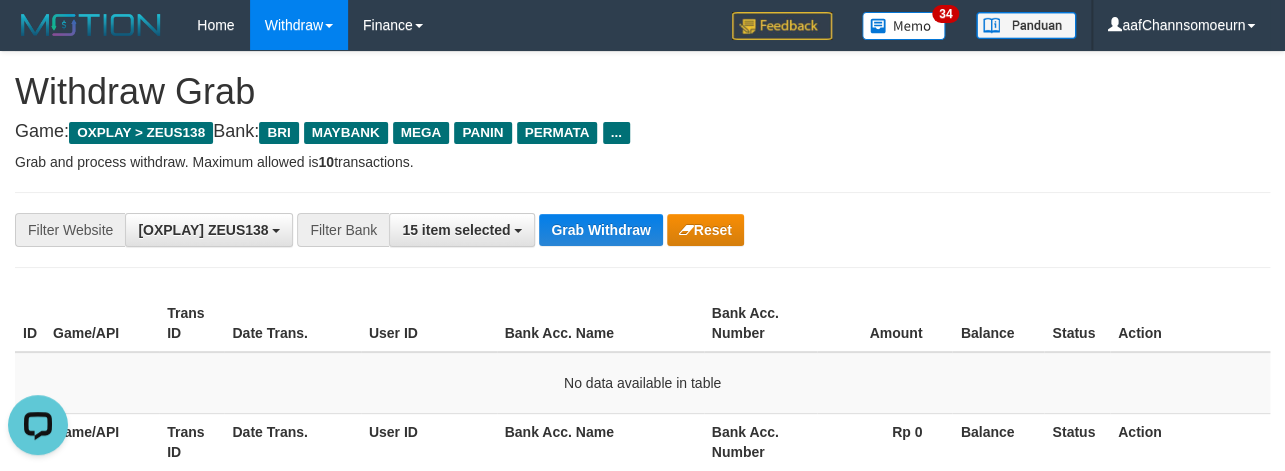 scroll, scrollTop: 0, scrollLeft: 0, axis: both 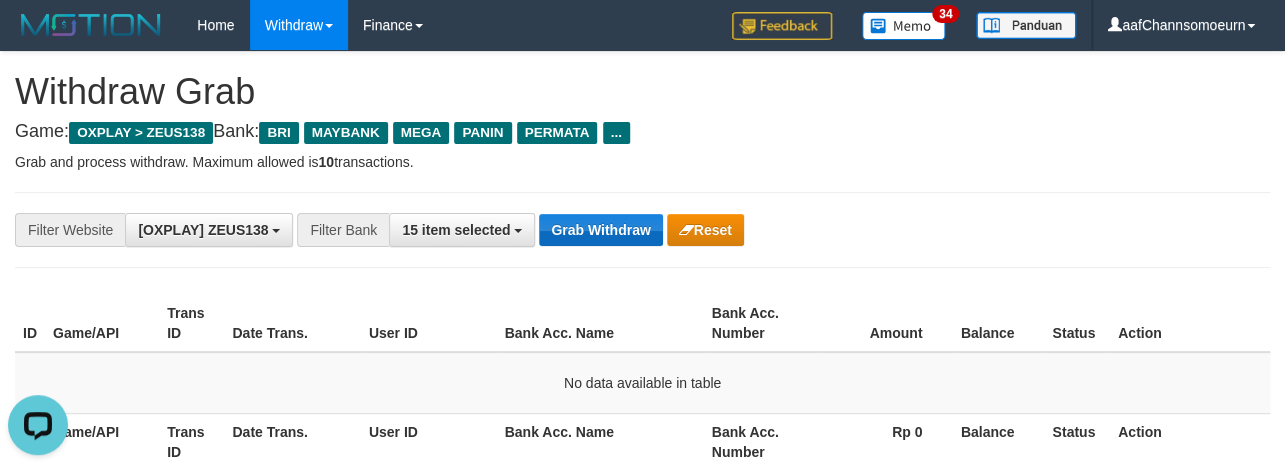 drag, startPoint x: 0, startPoint y: 0, endPoint x: 630, endPoint y: 236, distance: 672.75256 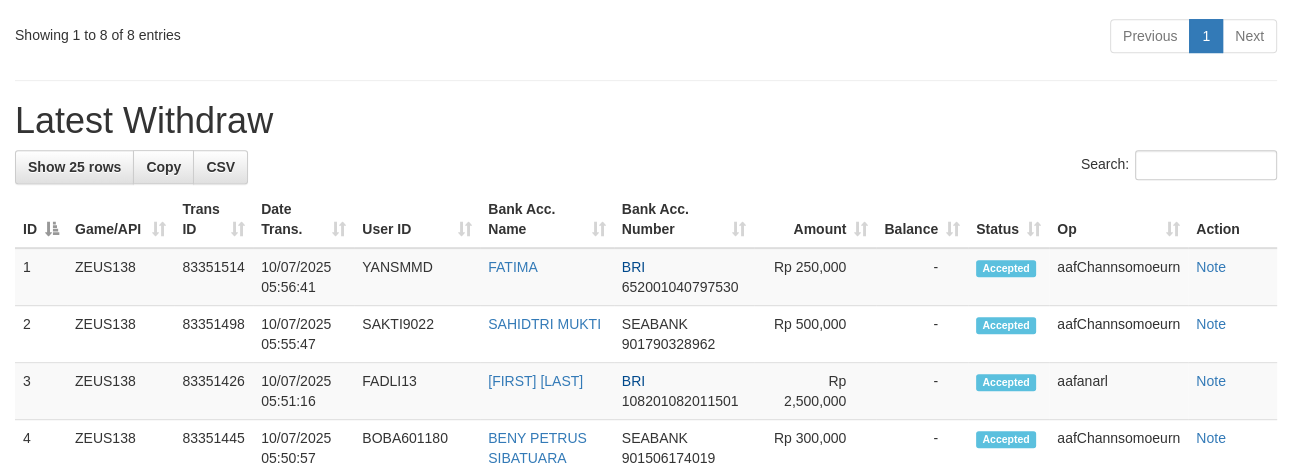 scroll, scrollTop: 845, scrollLeft: 0, axis: vertical 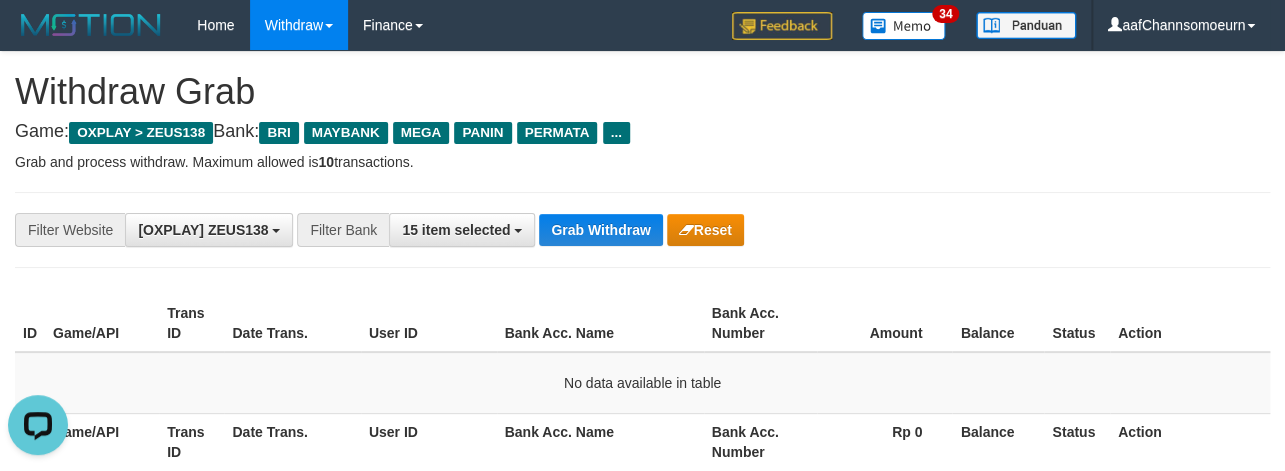 drag, startPoint x: 914, startPoint y: 156, endPoint x: 920, endPoint y: 165, distance: 10.816654 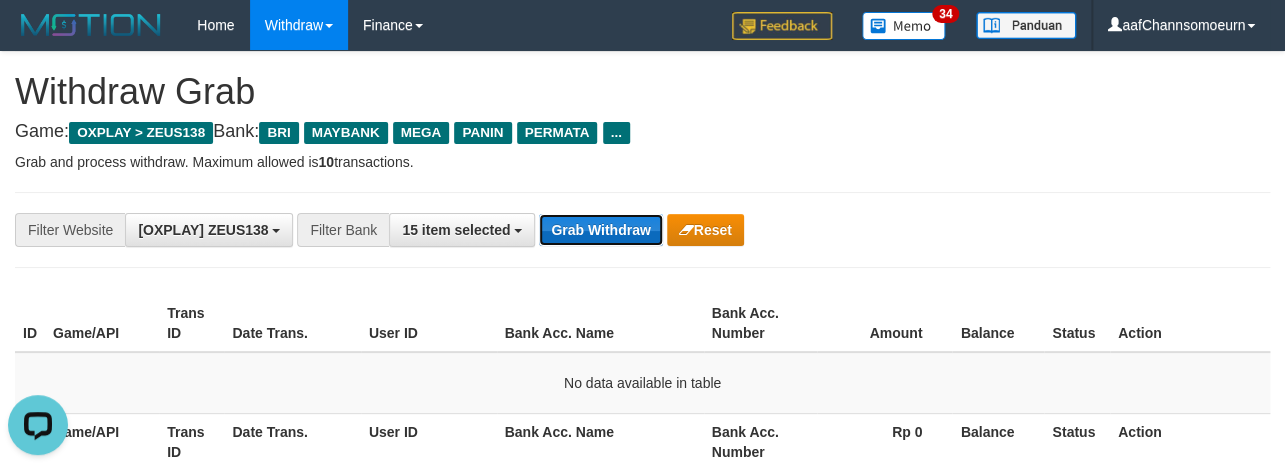 click on "Grab Withdraw" at bounding box center (600, 230) 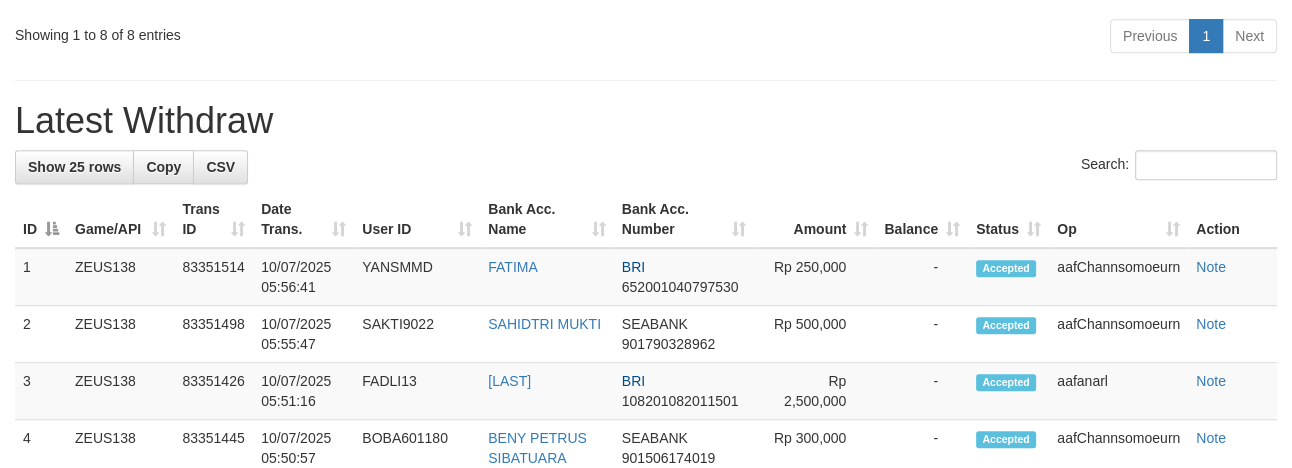 scroll, scrollTop: 845, scrollLeft: 0, axis: vertical 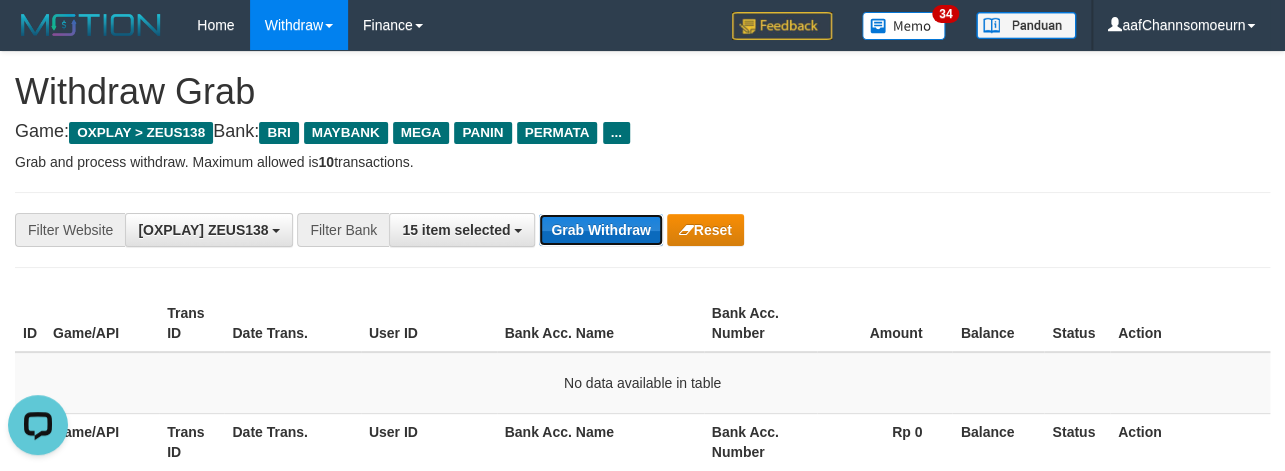 click on "Grab Withdraw" at bounding box center [600, 230] 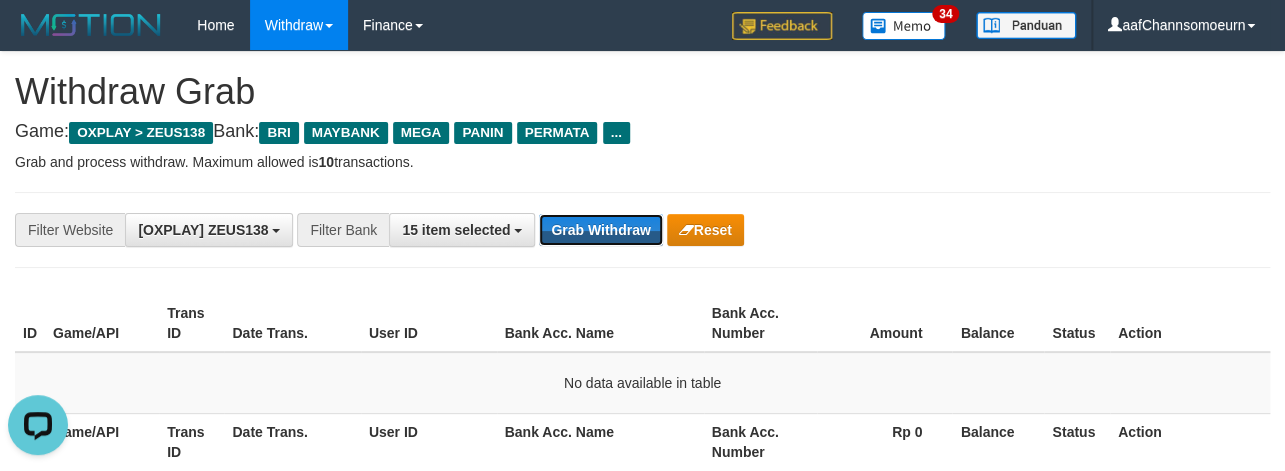 click on "Grab Withdraw" at bounding box center [600, 230] 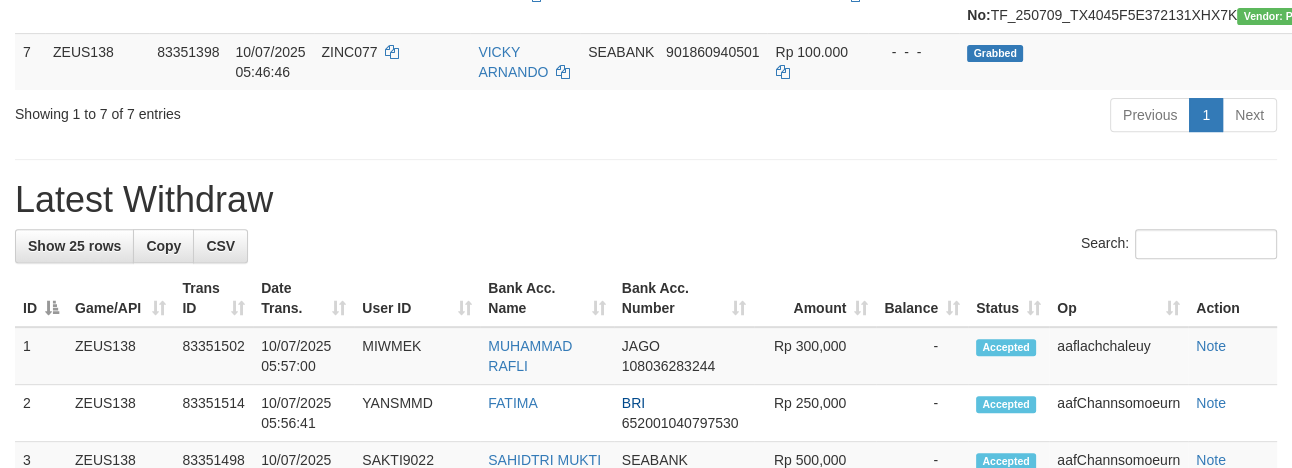 scroll, scrollTop: 709, scrollLeft: 0, axis: vertical 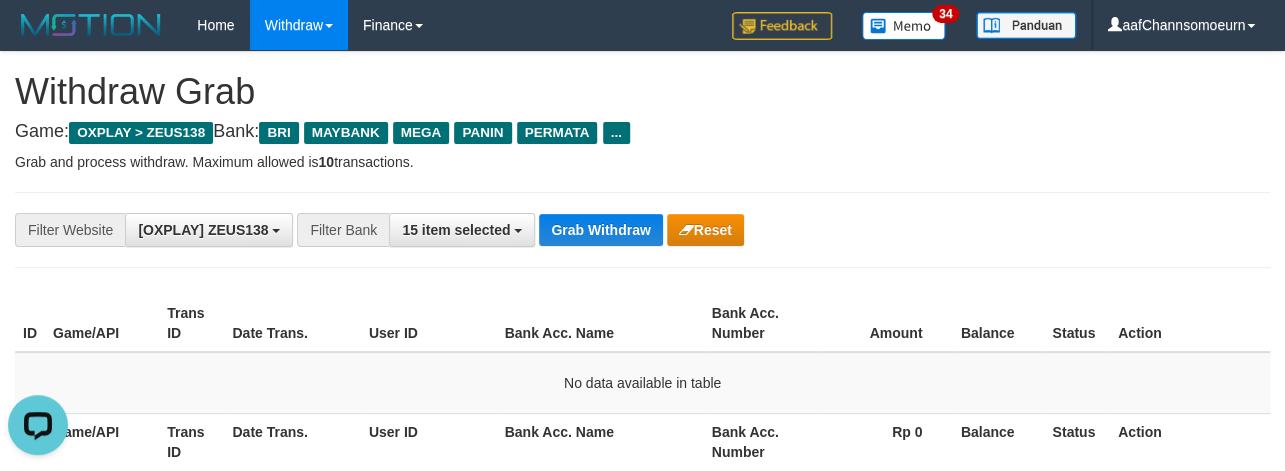 click on "**********" at bounding box center (642, 1103) 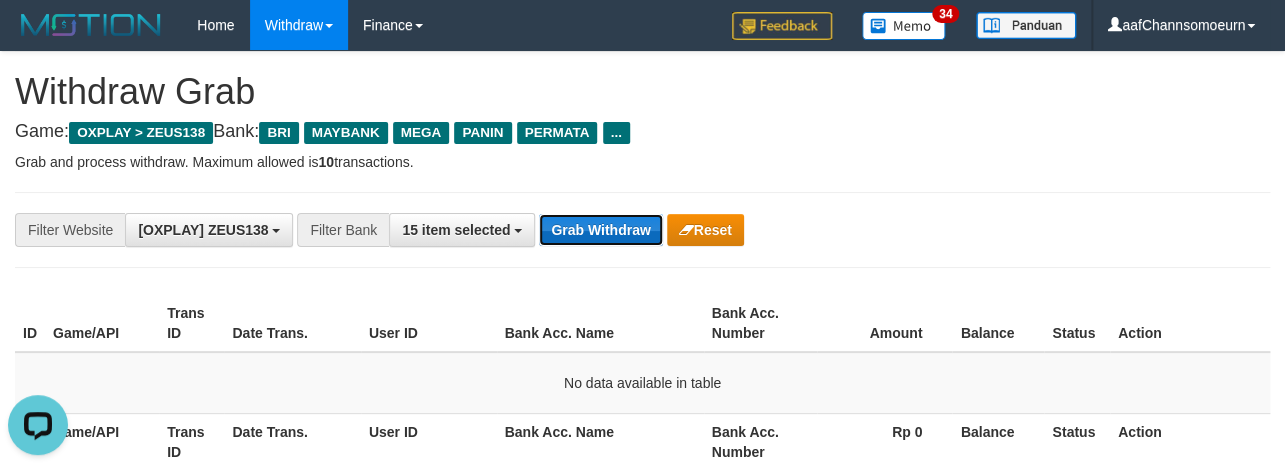 click on "Grab Withdraw" at bounding box center (600, 230) 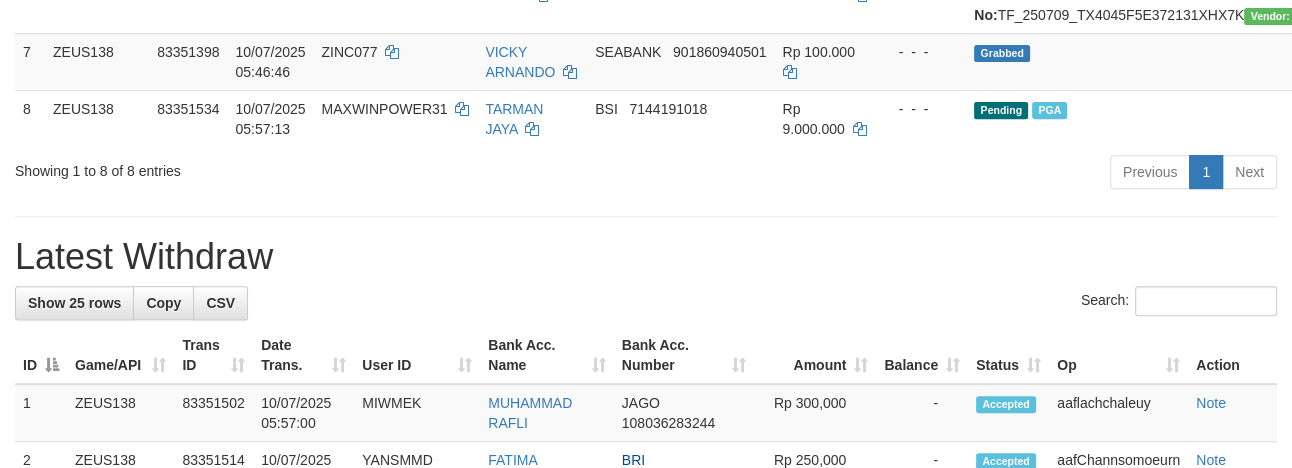 scroll, scrollTop: 709, scrollLeft: 0, axis: vertical 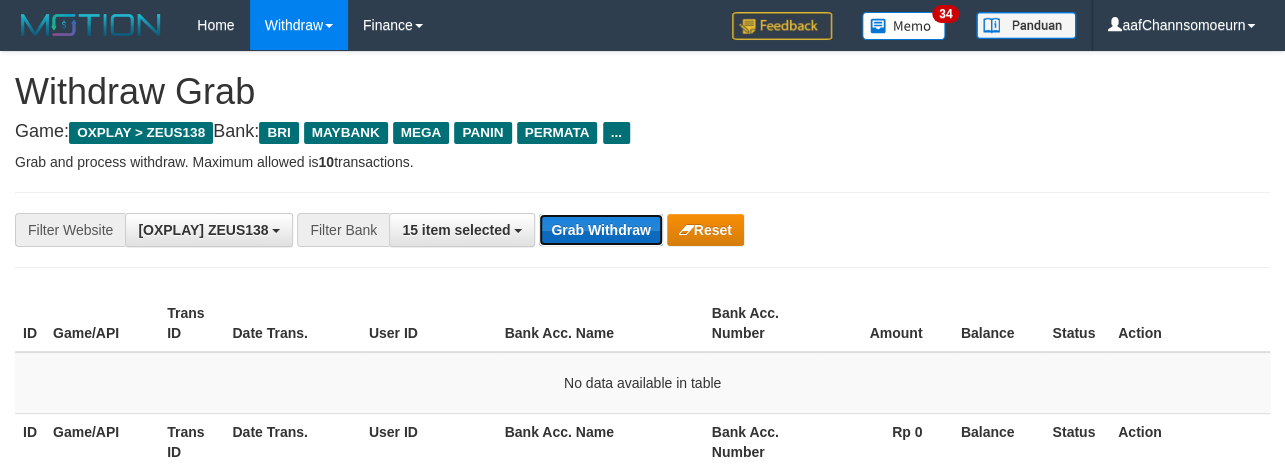 click on "Grab Withdraw" at bounding box center (600, 230) 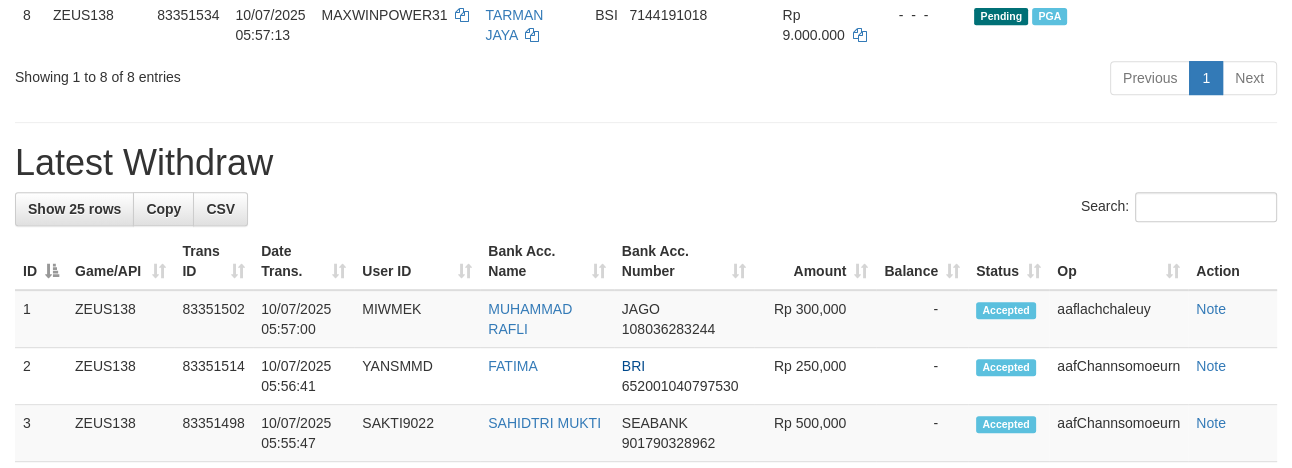 scroll, scrollTop: 803, scrollLeft: 0, axis: vertical 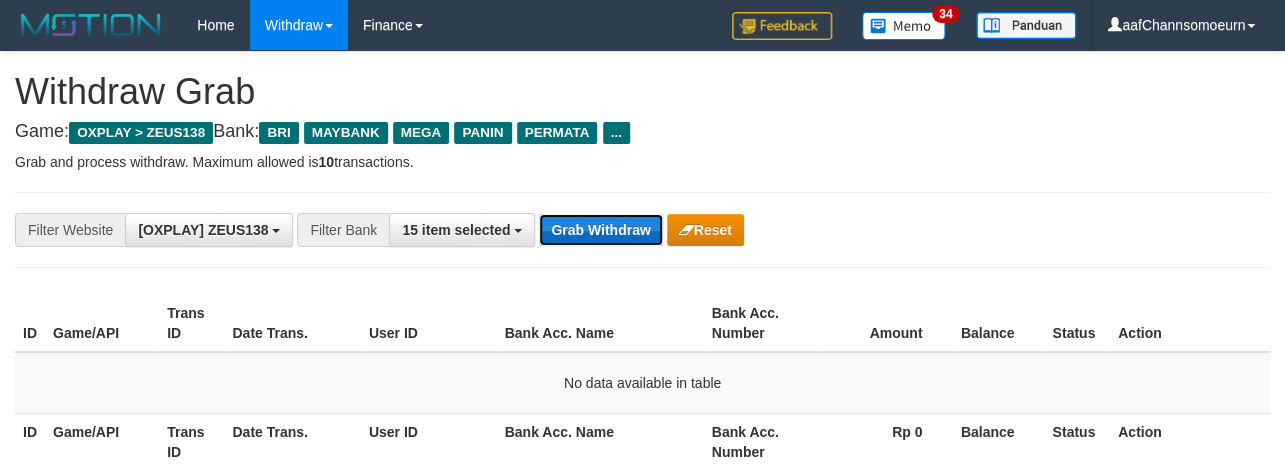 click on "Grab Withdraw" at bounding box center [600, 230] 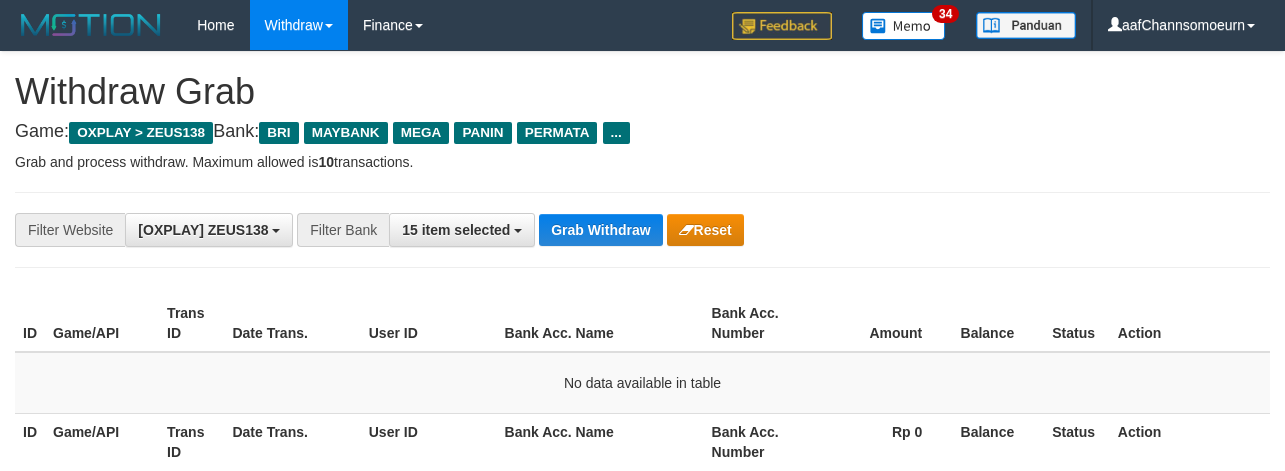 scroll, scrollTop: 0, scrollLeft: 0, axis: both 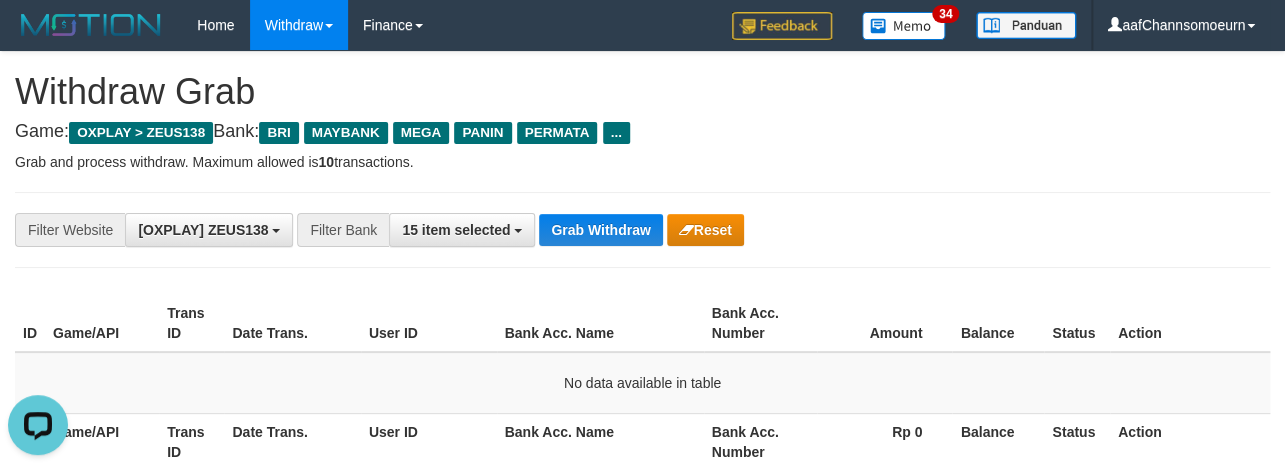 drag, startPoint x: 865, startPoint y: 159, endPoint x: 984, endPoint y: 223, distance: 135.11847 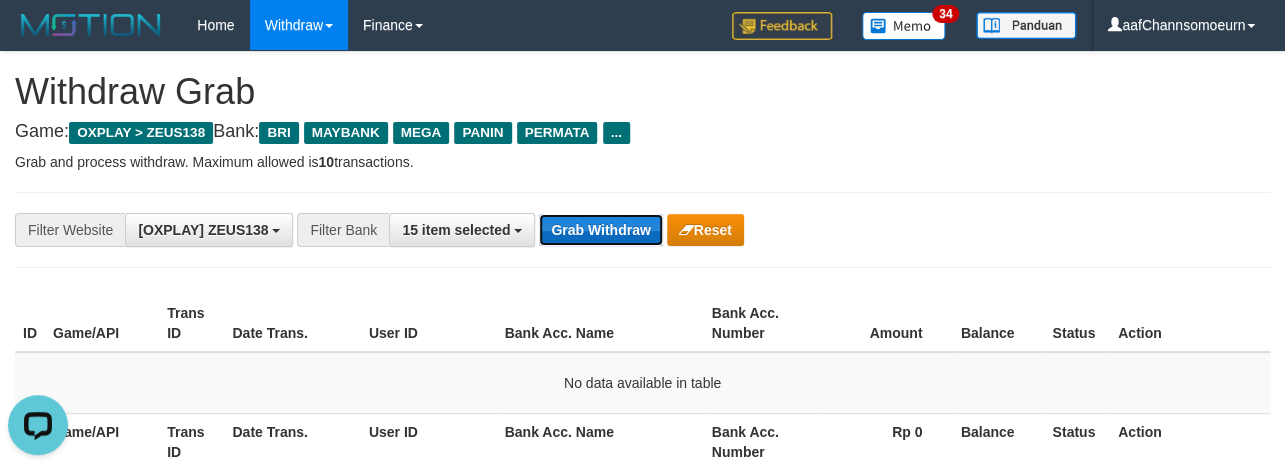 click on "Grab Withdraw" at bounding box center [600, 230] 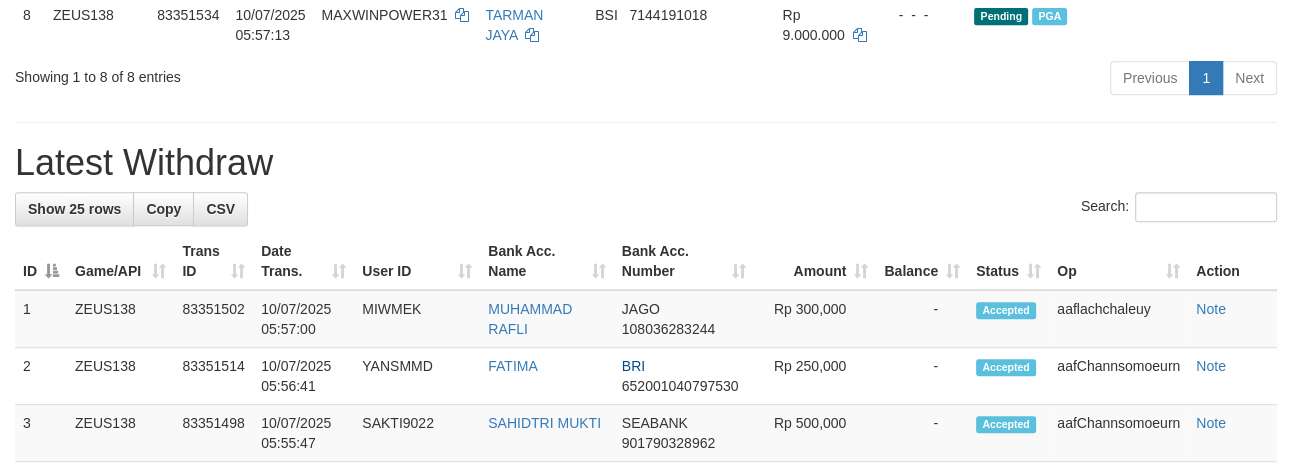 scroll, scrollTop: 803, scrollLeft: 0, axis: vertical 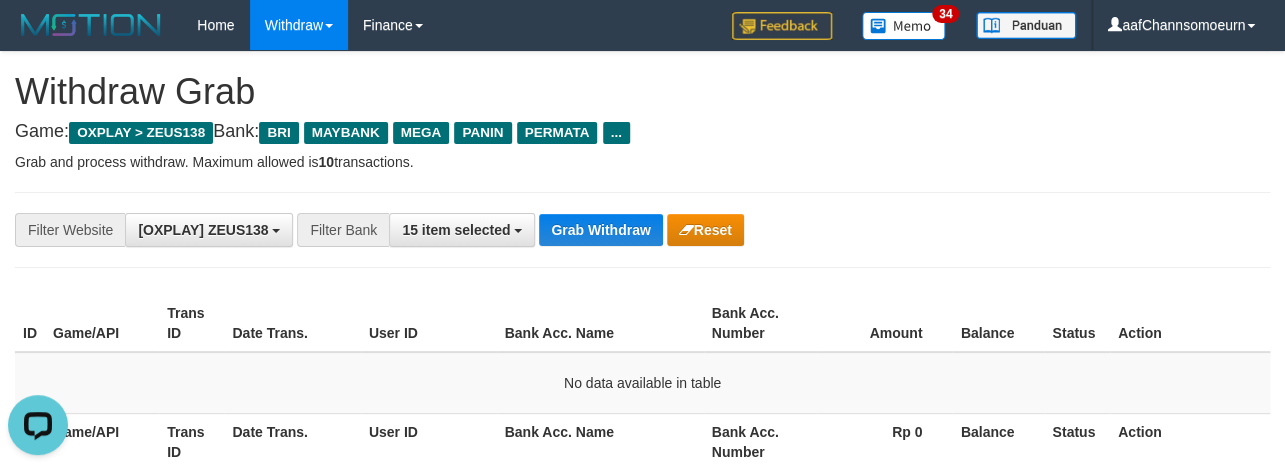 drag, startPoint x: 1030, startPoint y: 215, endPoint x: 1027, endPoint y: 238, distance: 23.194826 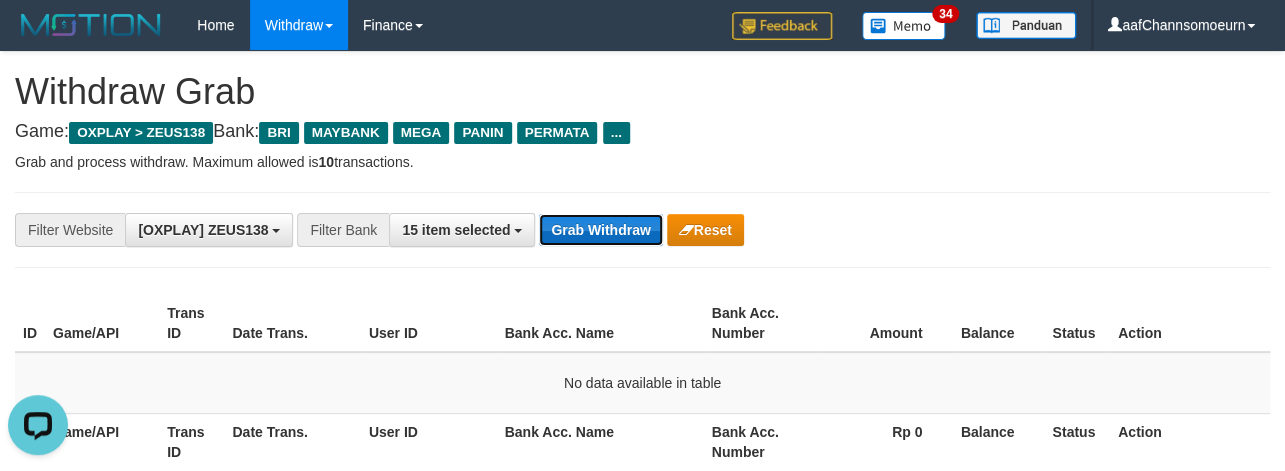 click on "Grab Withdraw" at bounding box center [600, 230] 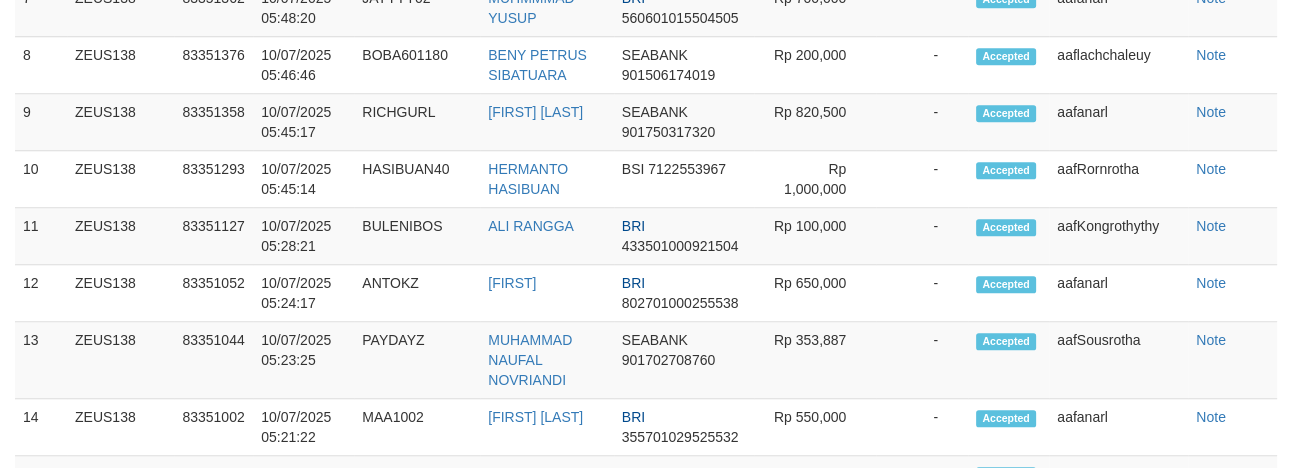 scroll, scrollTop: 1533, scrollLeft: 0, axis: vertical 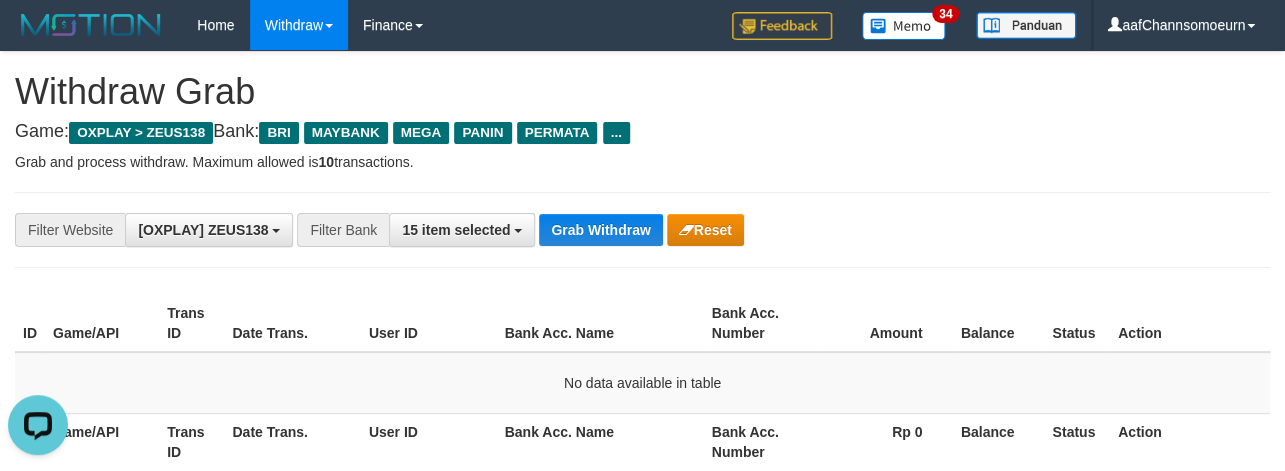 click on "Game:   OXPLAY > ZEUS138    		Bank:   BRI   MAYBANK   MEGA   PANIN   PERMATA   ..." at bounding box center [642, 132] 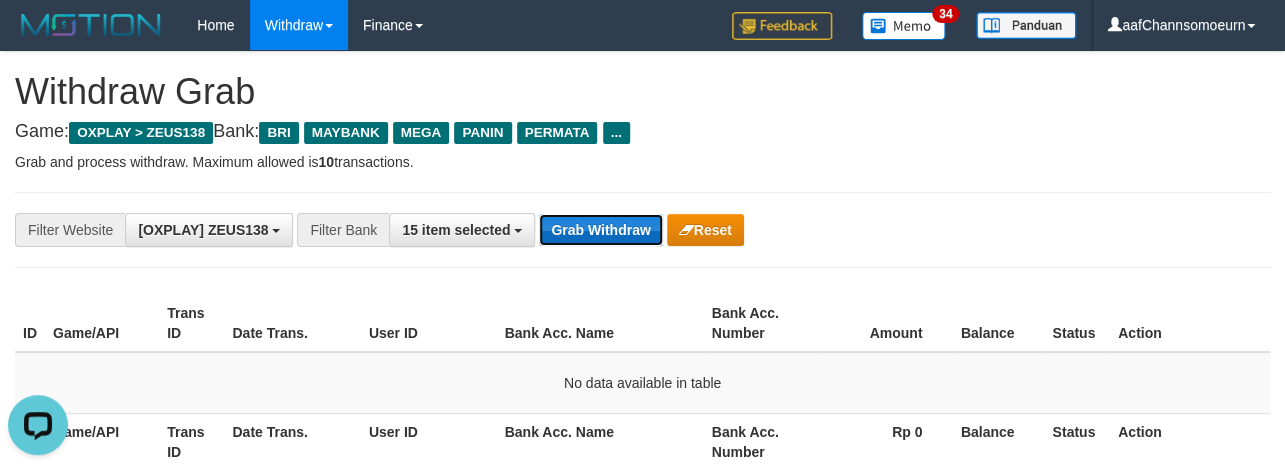 click on "Grab Withdraw" at bounding box center [600, 230] 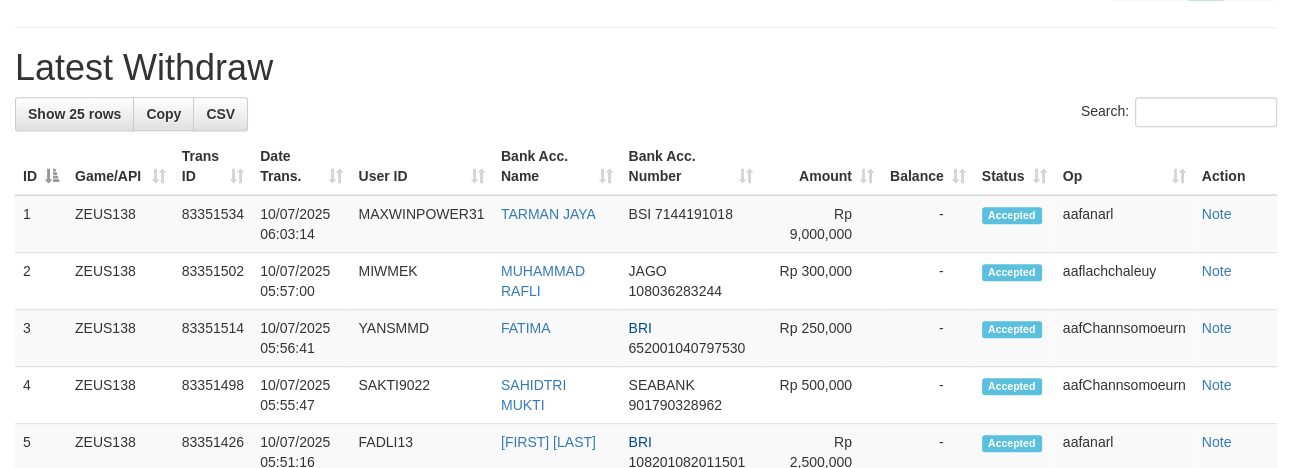 scroll, scrollTop: 976, scrollLeft: 0, axis: vertical 